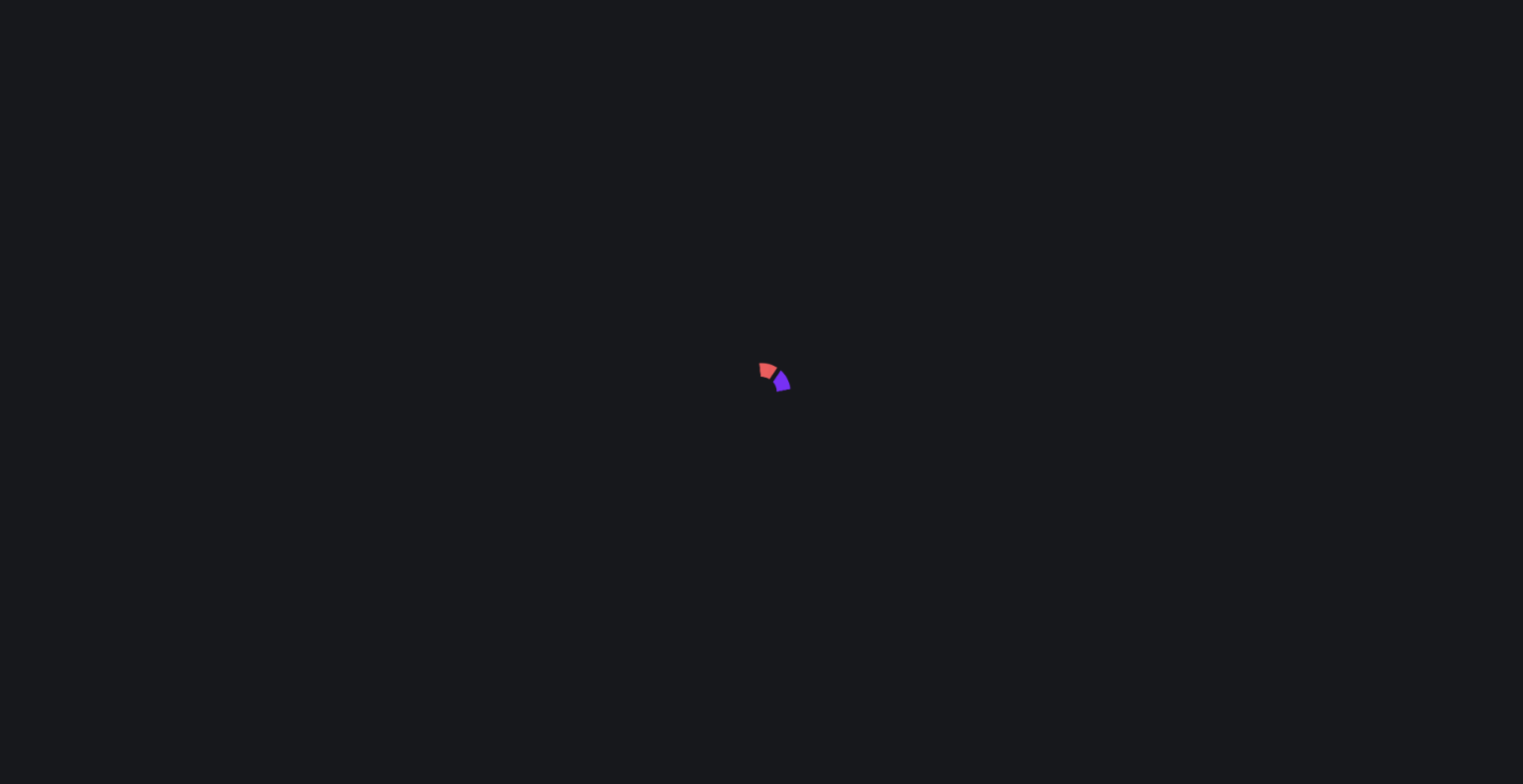 scroll, scrollTop: 0, scrollLeft: 0, axis: both 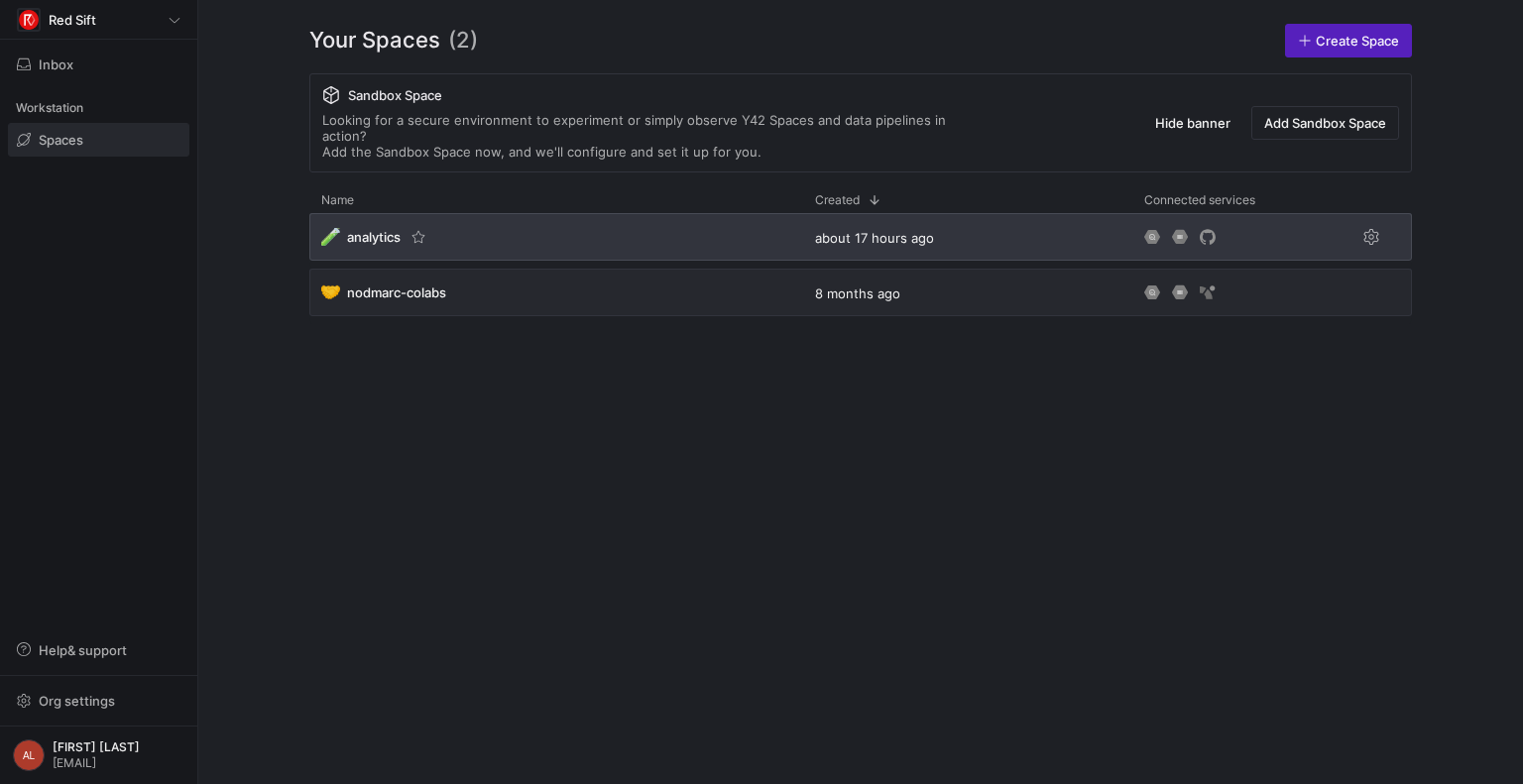 click on "🧪 analytics" 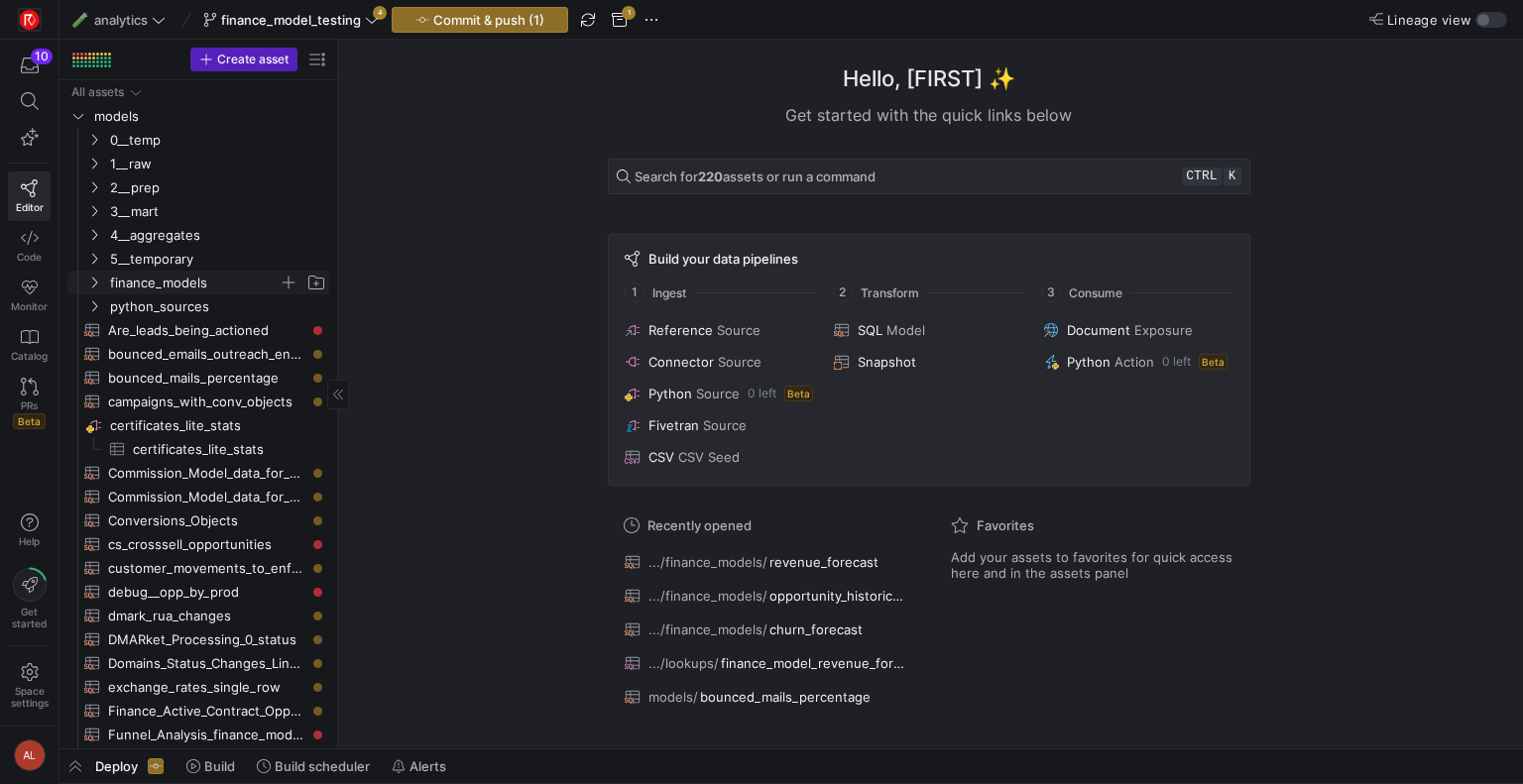 click 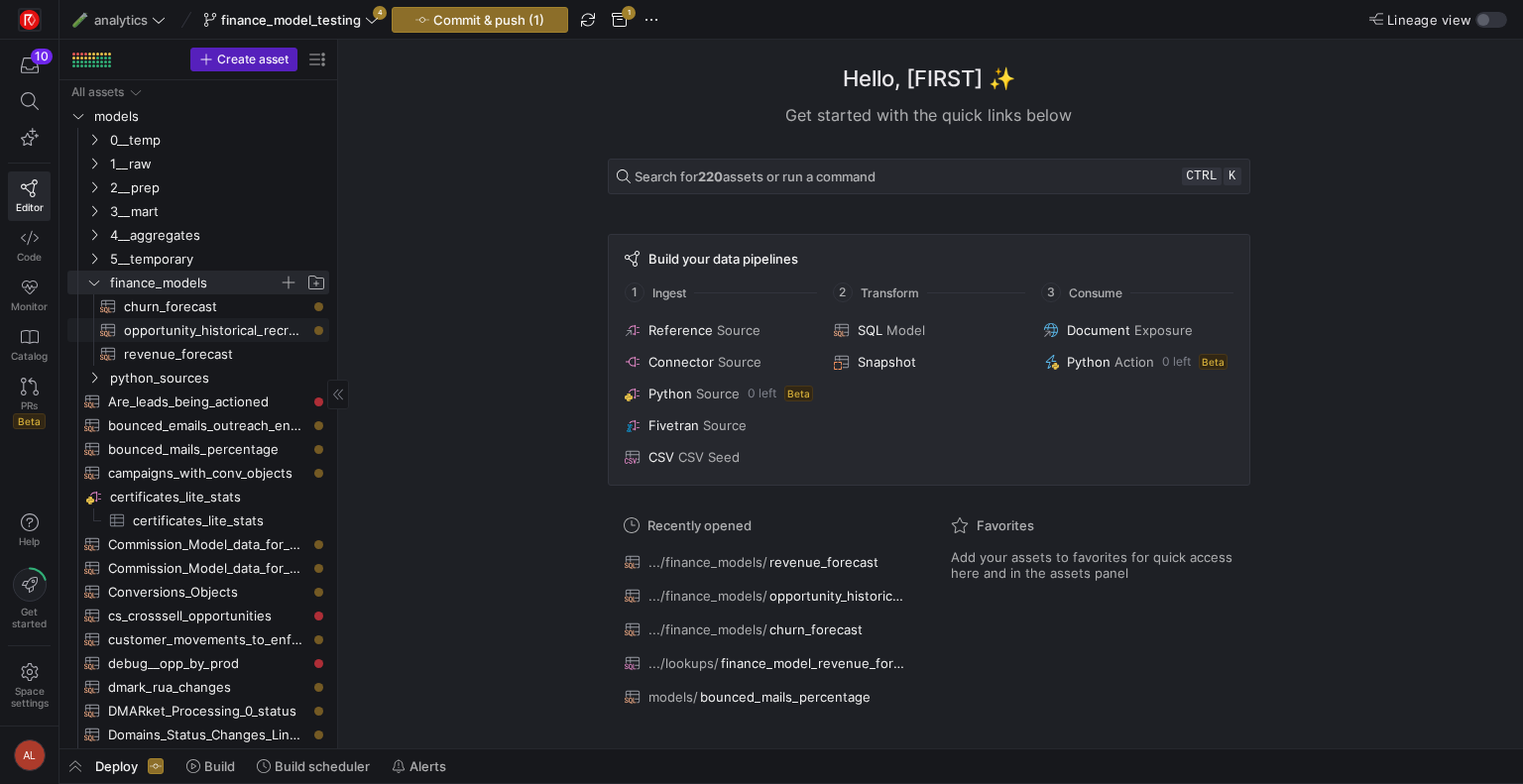 click on "[OPPORTUNITY_HISTORICAL_RECREATION]" 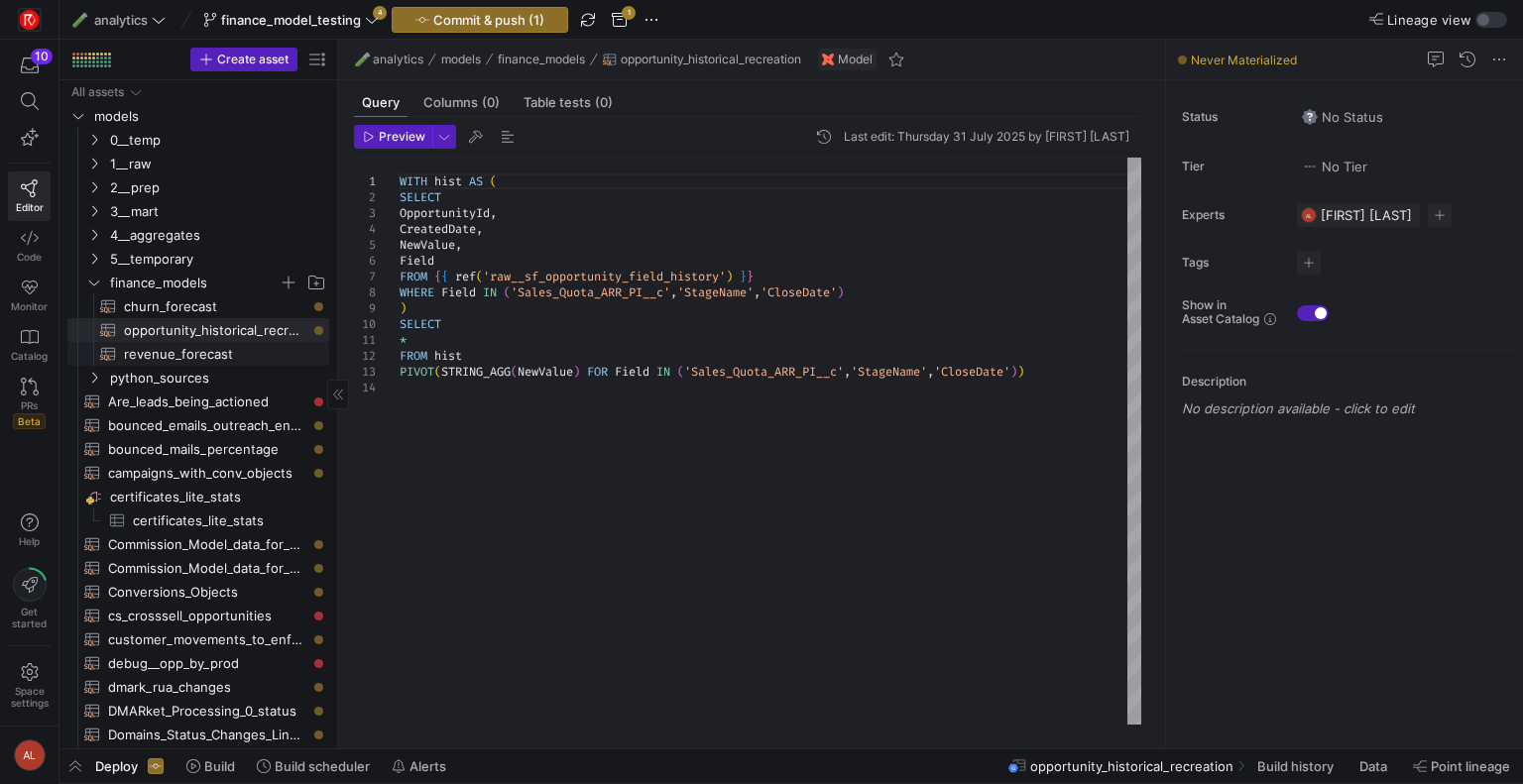 click on "revenue_forecast​​​​​​​​​​" 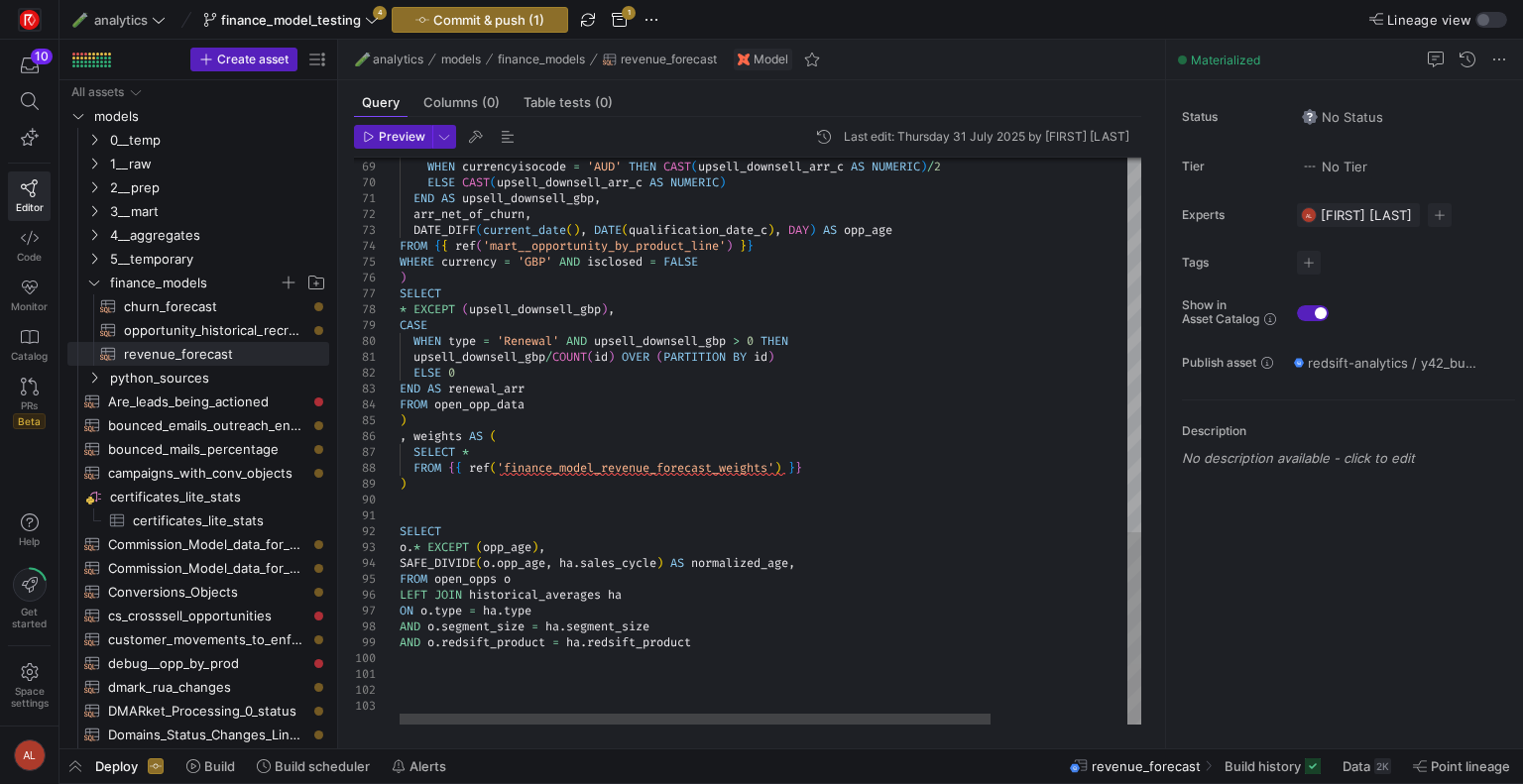 click on "WHEN   currencyisocode   =   'EUR'   THEN   CAST ( upsell_downsell_arr_c   AS   NUMERIC ) / 1.2      WHEN   currencyisocode   =   'AUD'   THEN   CAST ( upsell_downsell_arr_c   AS   NUMERIC ) / 2      ELSE   CAST ( upsell_downsell_arr_c   AS   NUMERIC )      END   AS   upsell_downsell_gbp ,    arr_net_of_churn ,    DATE_DIFF ( current_date ( ) ,   DATE ( qualification_date_c ) ,   DAY )   AS   opp_age FROM   { {   ref ( 'mart__opportunity_by_product_line' )   } } WHERE   currency   =   'GBP'   AND   isclosed   =   FALSE ) SELECT *   EXCEPT   ( upsell_downsell_gbp ) , CASE      WHEN   type   =   'Renewal'   AND   upsell_downsell_gbp   >   0   THEN      upsell_downsell_gbp / COUNT ( id )   OVER   ( PARTITION   BY   id )      ELSE   0 END   AS   renewal_arr FROM   open_opp_data ) ,   weights   AS   (    SELECT   *    FROM   { {   ref ( 'finance_model_revenue_forecast_weights' )   } } ) SELECT o . *   EXCEPT   ( ) , (" at bounding box center (856, -105) 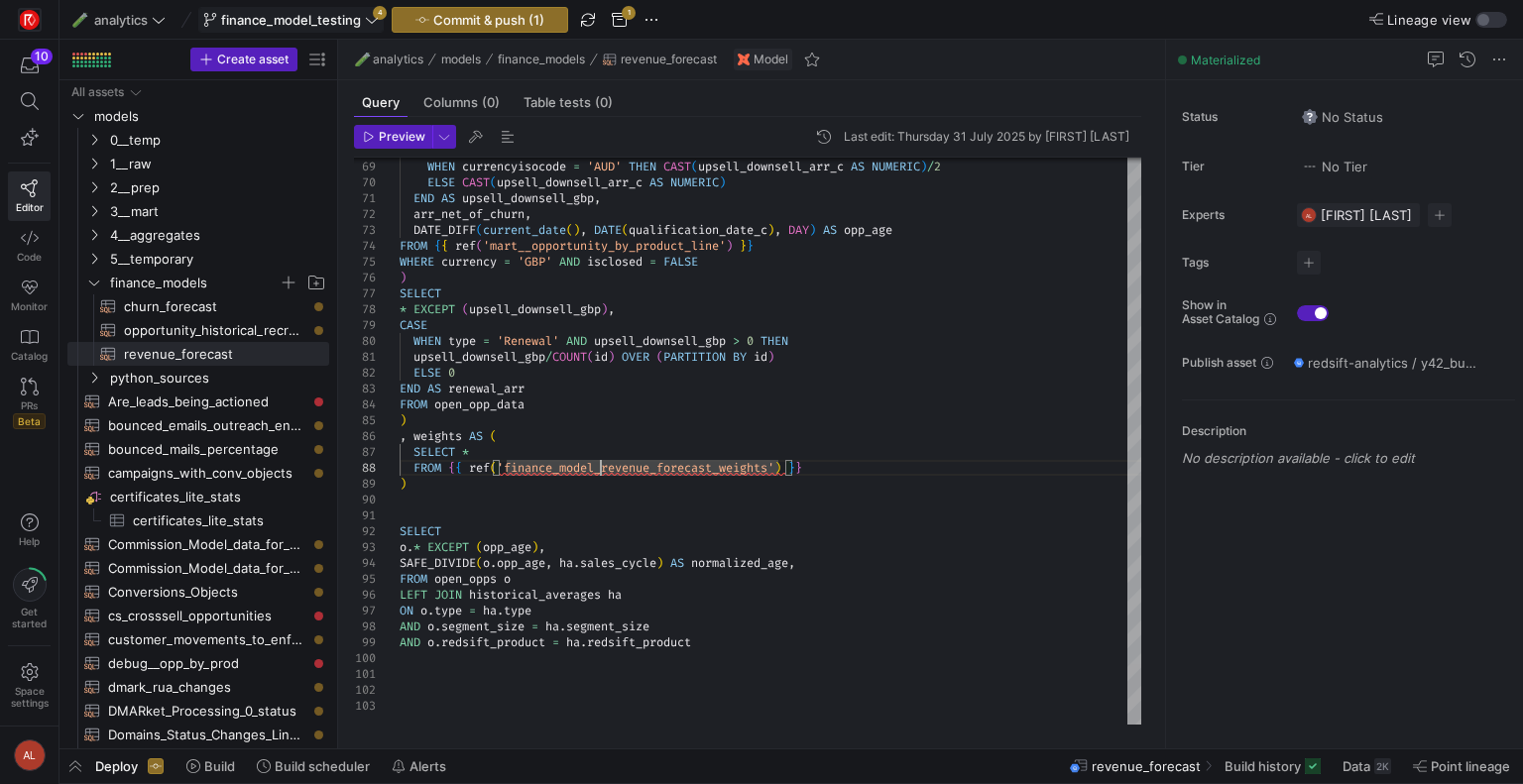 click 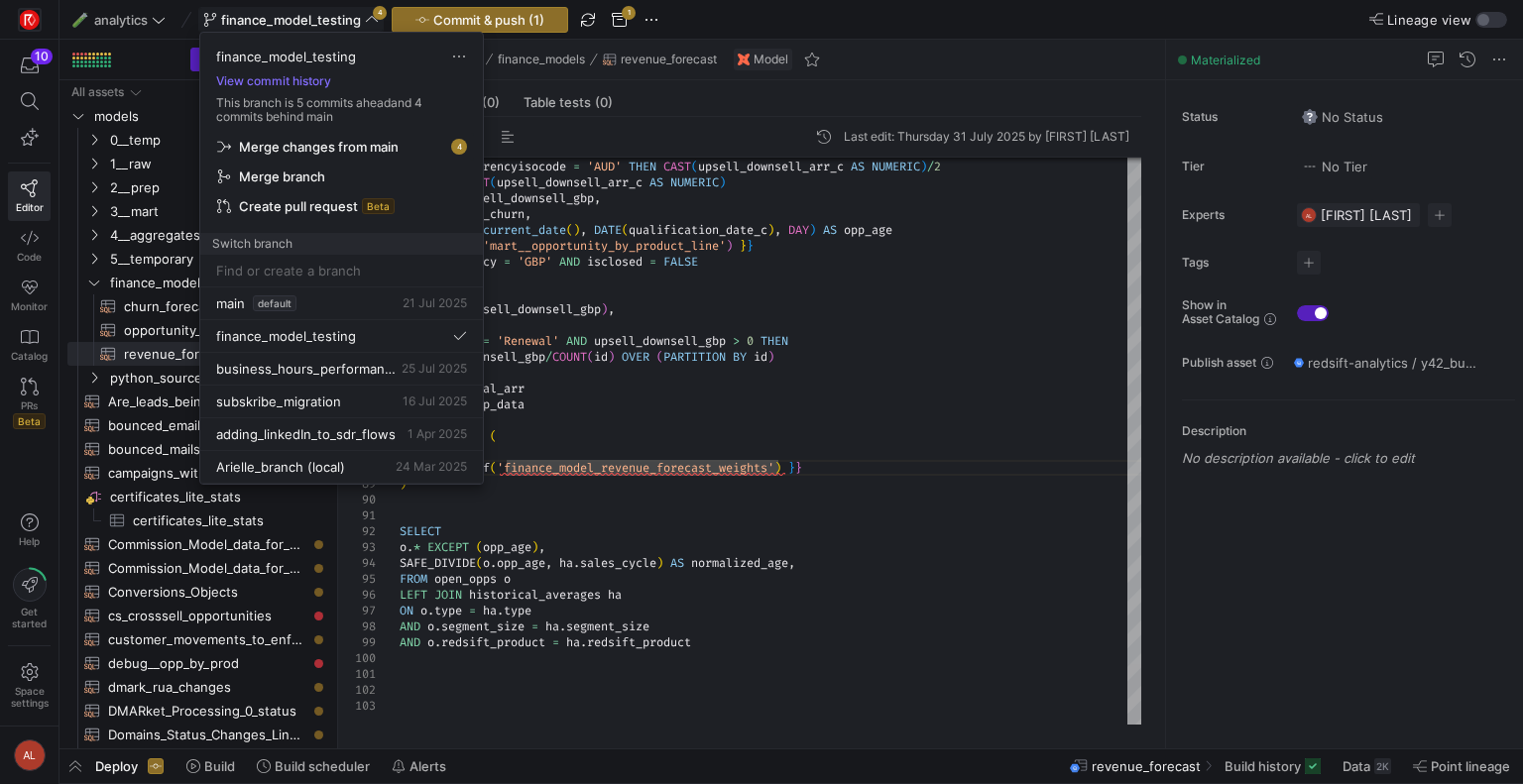 click on "Merge changes from main" at bounding box center [318, 147] 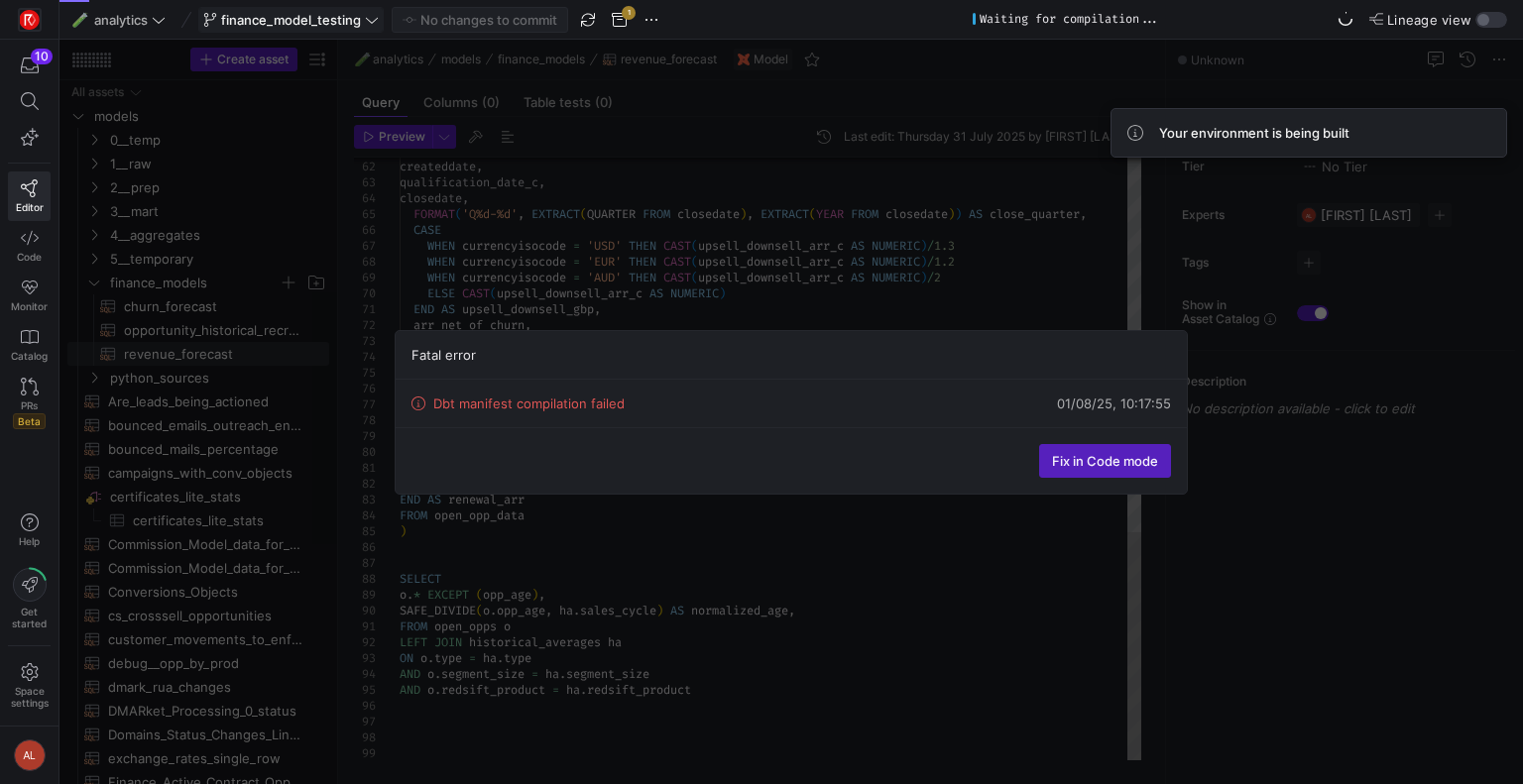 type on "WITH historical_averages AS (
SELECT
CASE
WHEN type IN ('Upgrade', 'Renewal') THEN 'Renewal'
ELSE type
END AS type,
size_segment_friendly_name_c AS segment_size,
redsift_product,
COUNT(DISTINCT CASE WHEN stagename = '6. Closed won' THEN id END) AS wins,
COUNT(DISTINCT CASE WHEN stagename = '7. Closed lost' THEN id END) AS losses," 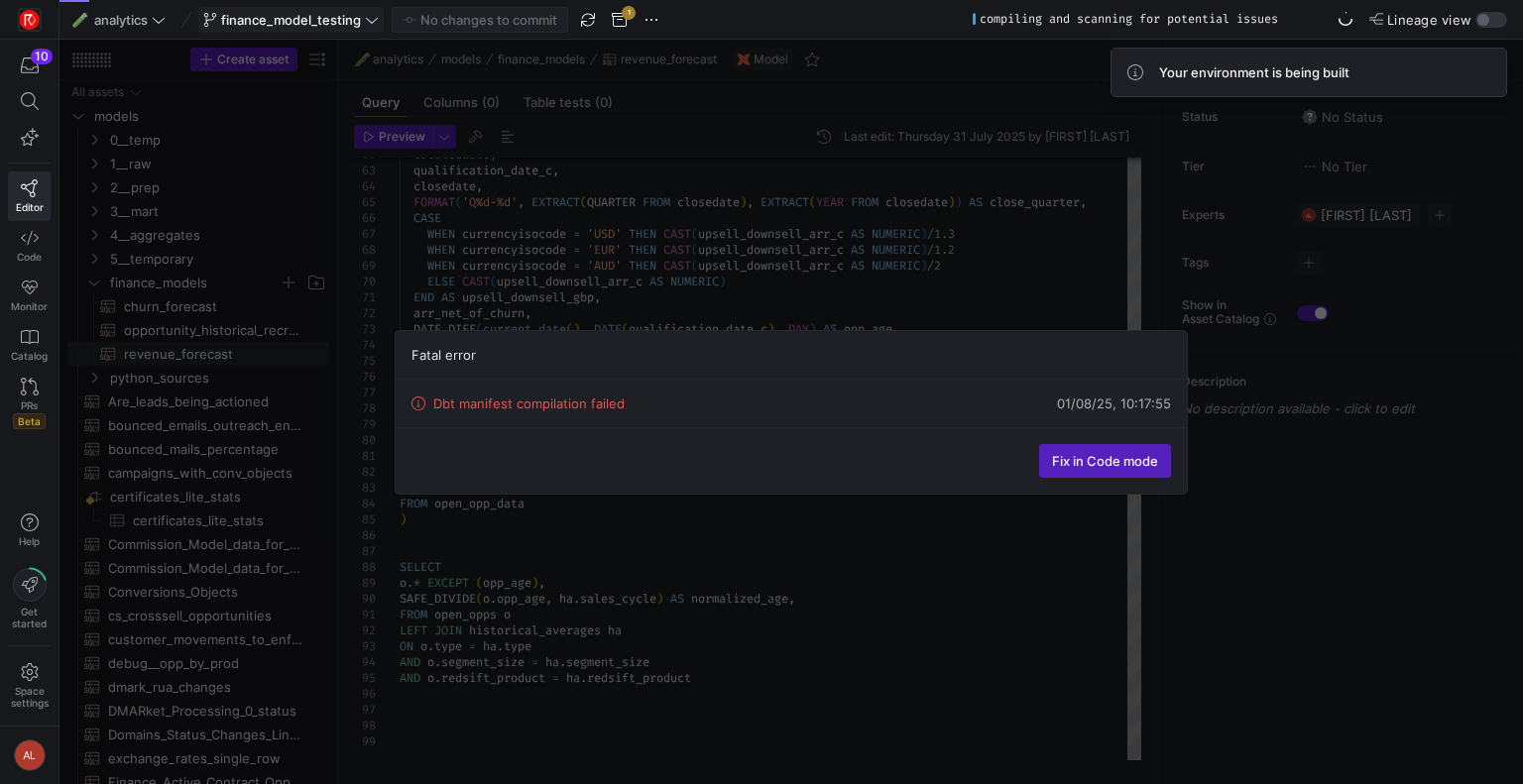 click on "Fatal error  Dbt manifest compilation failed  01/08/25, 10:17:55  Fix in Code mode" 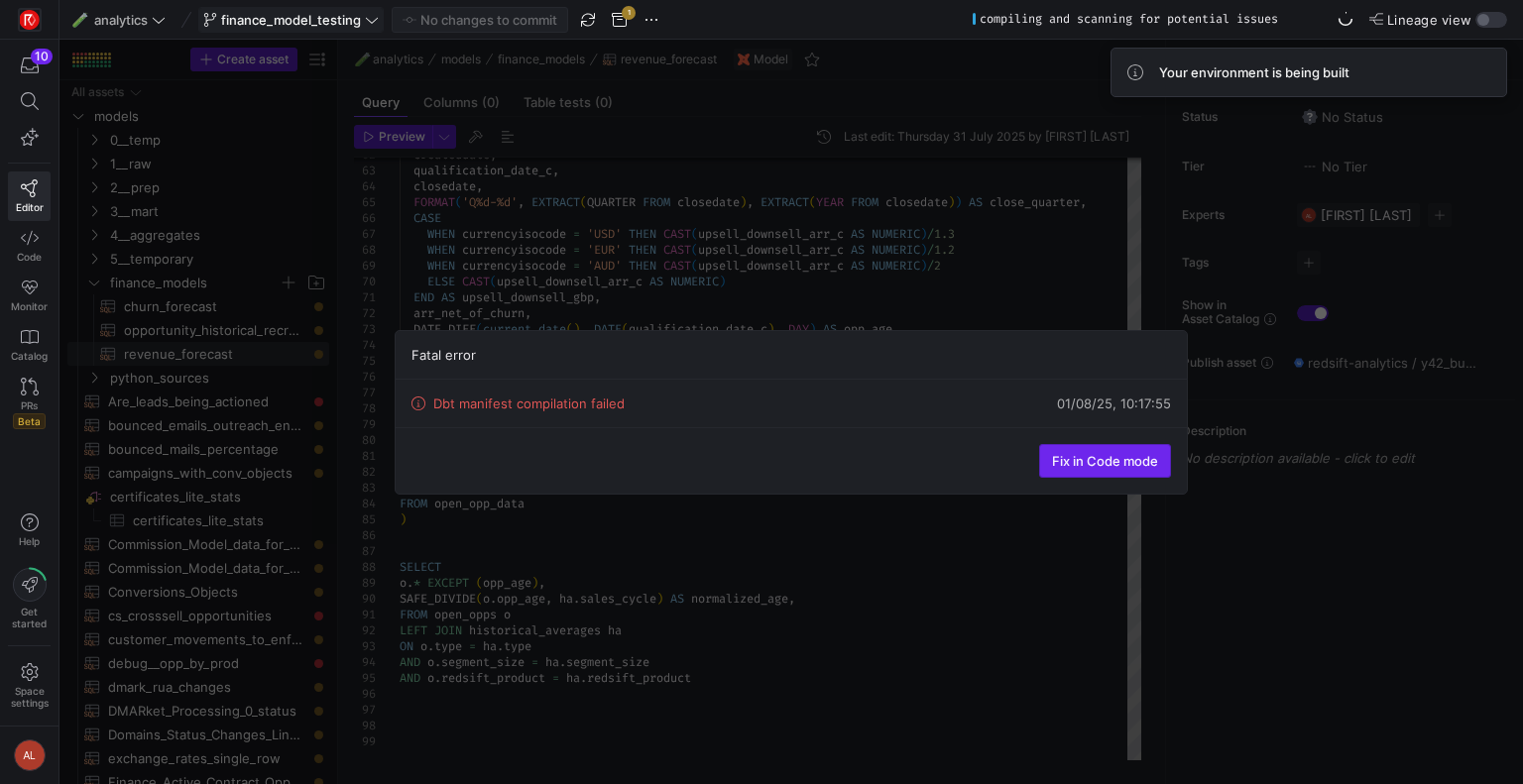 click on "Fix in Code mode" 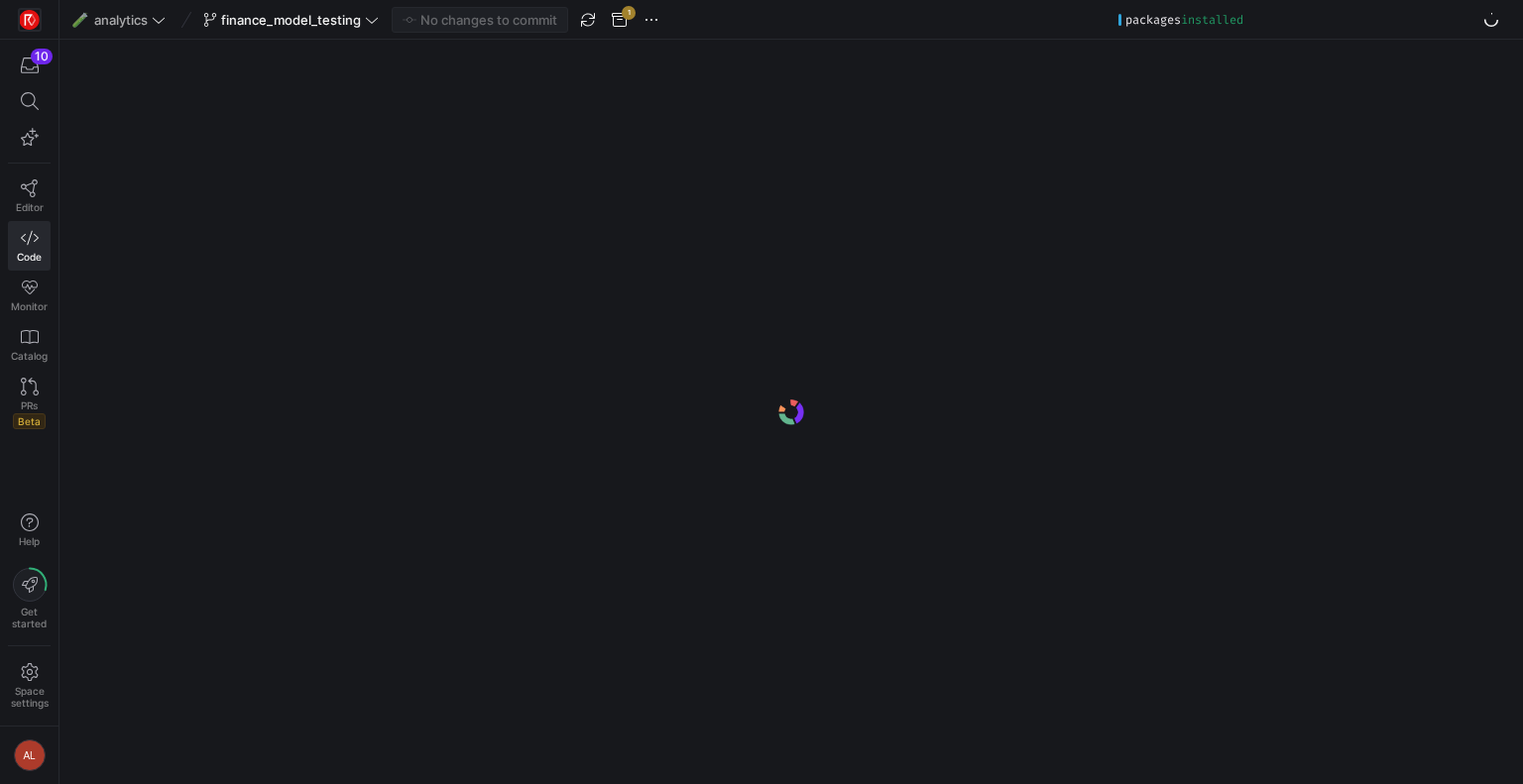 scroll, scrollTop: 0, scrollLeft: 0, axis: both 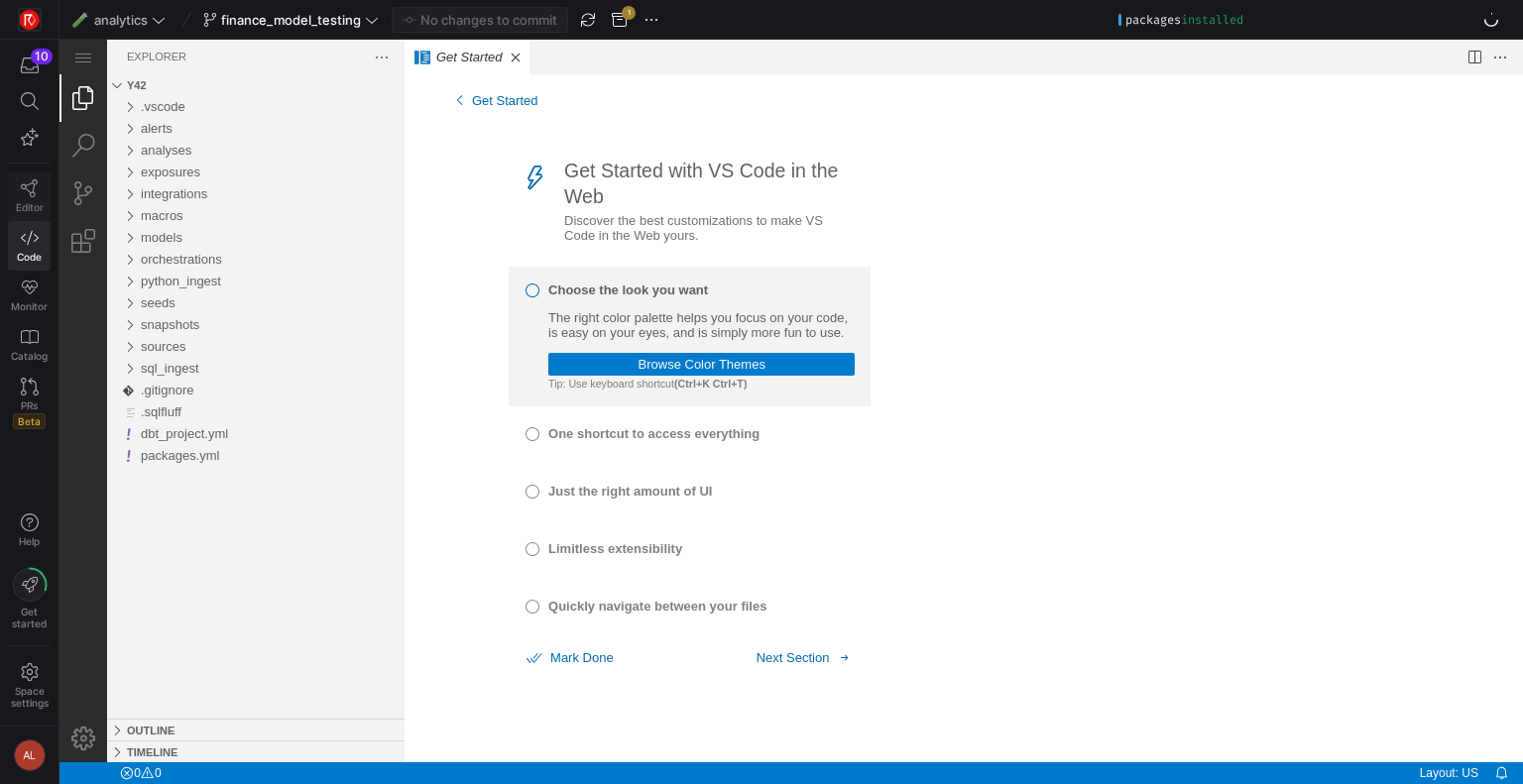 click 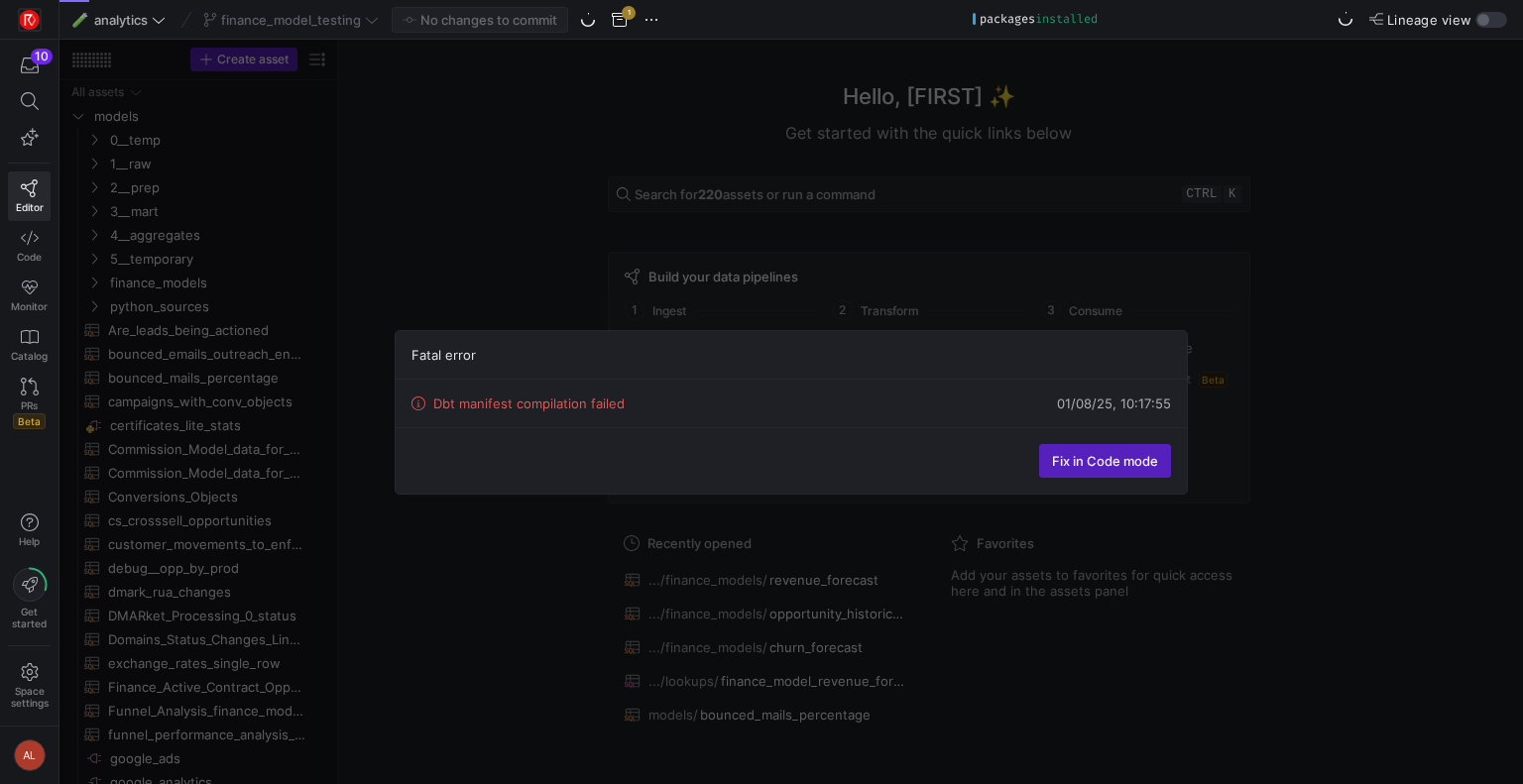 click on "Fatal error  Dbt manifest compilation failed  01/08/25, 10:17:55  Fix in Code mode" 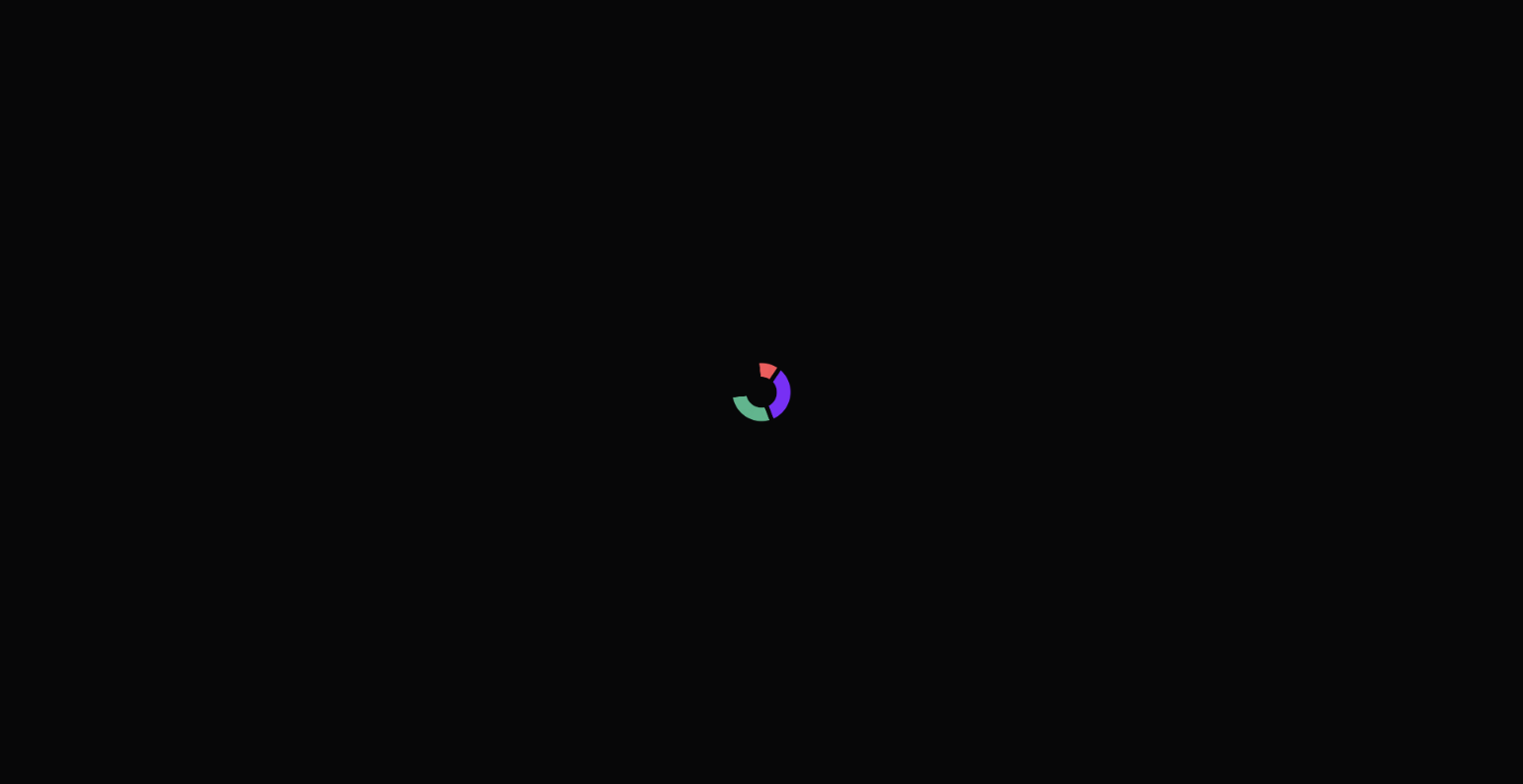 scroll, scrollTop: 0, scrollLeft: 0, axis: both 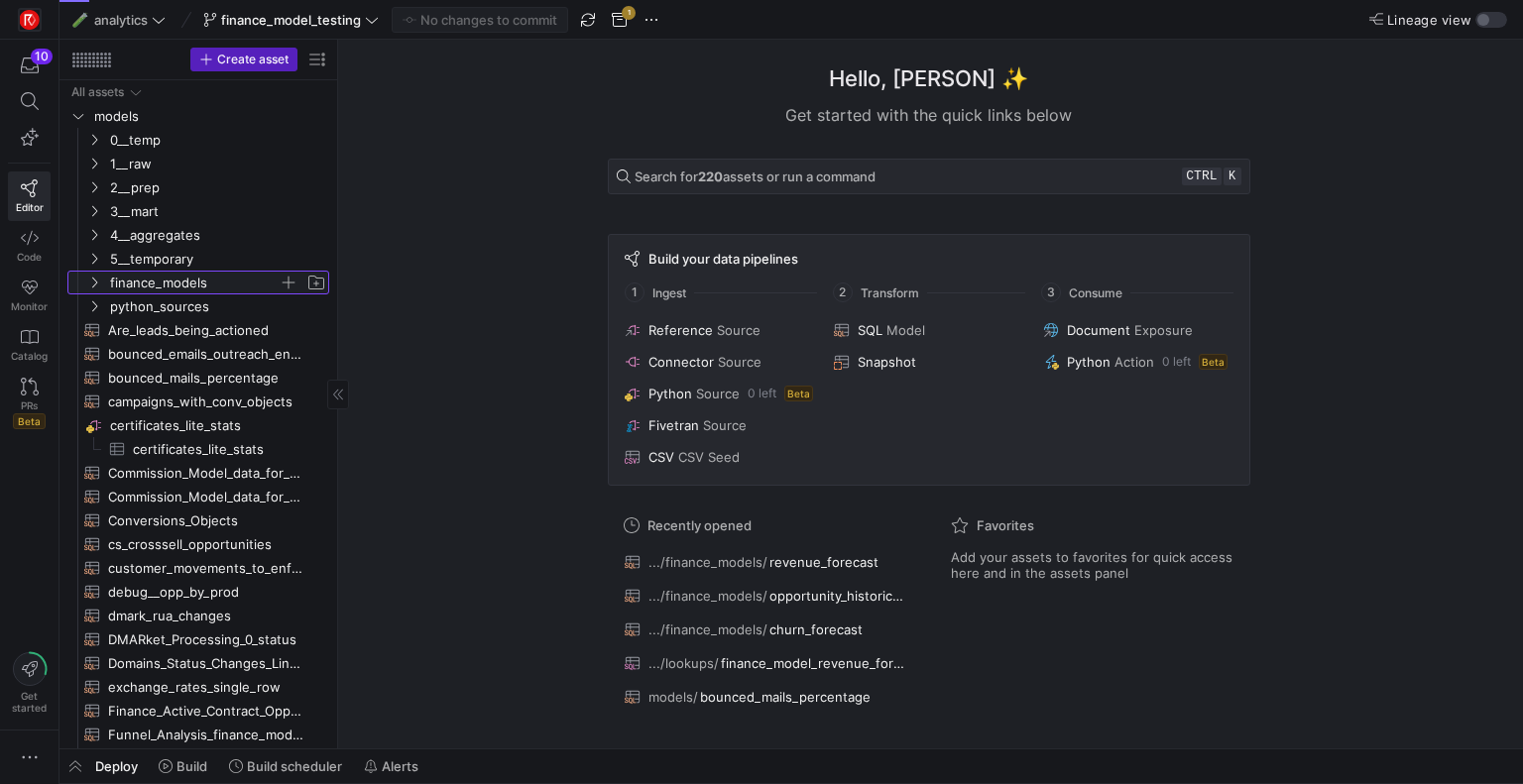 click 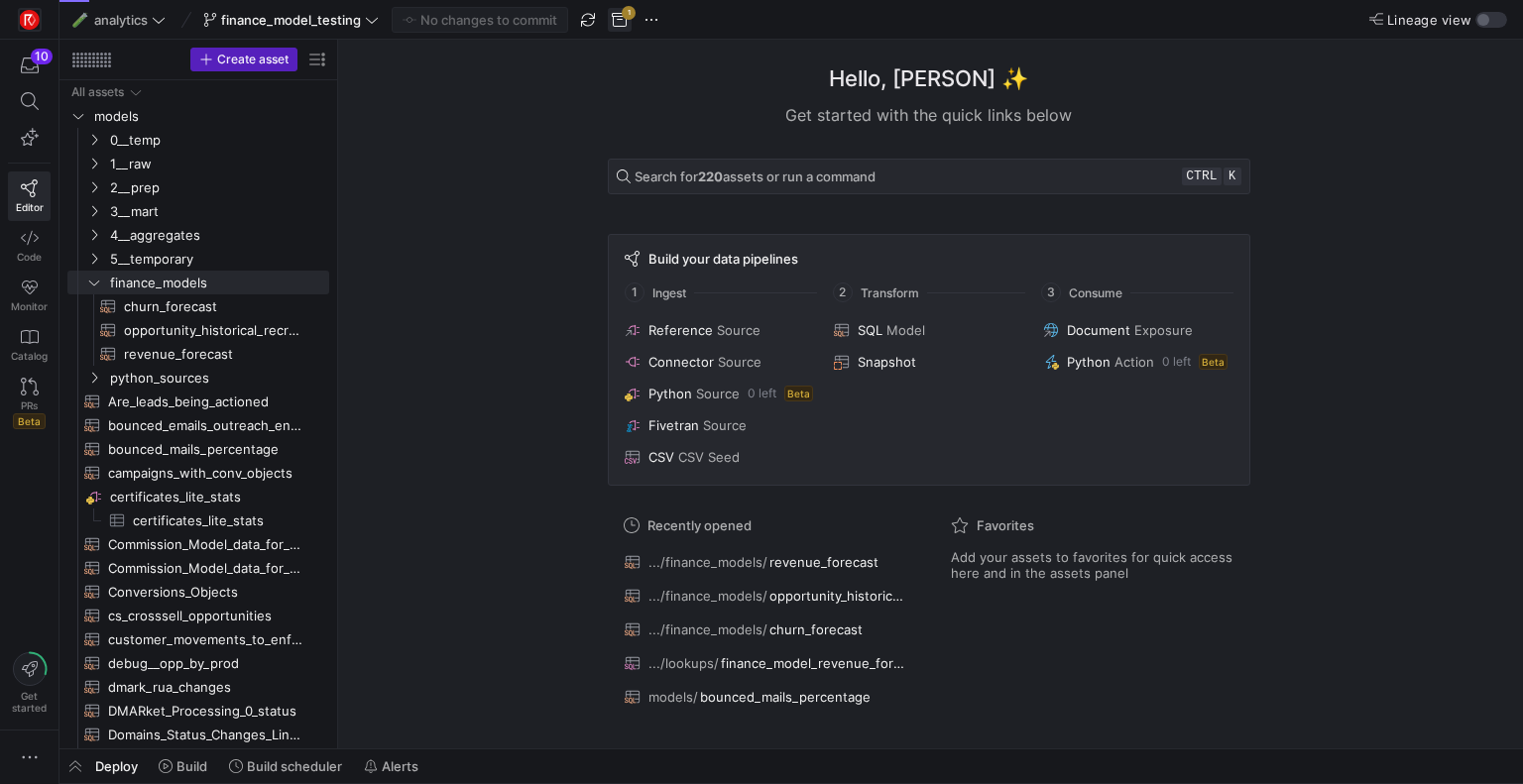 click 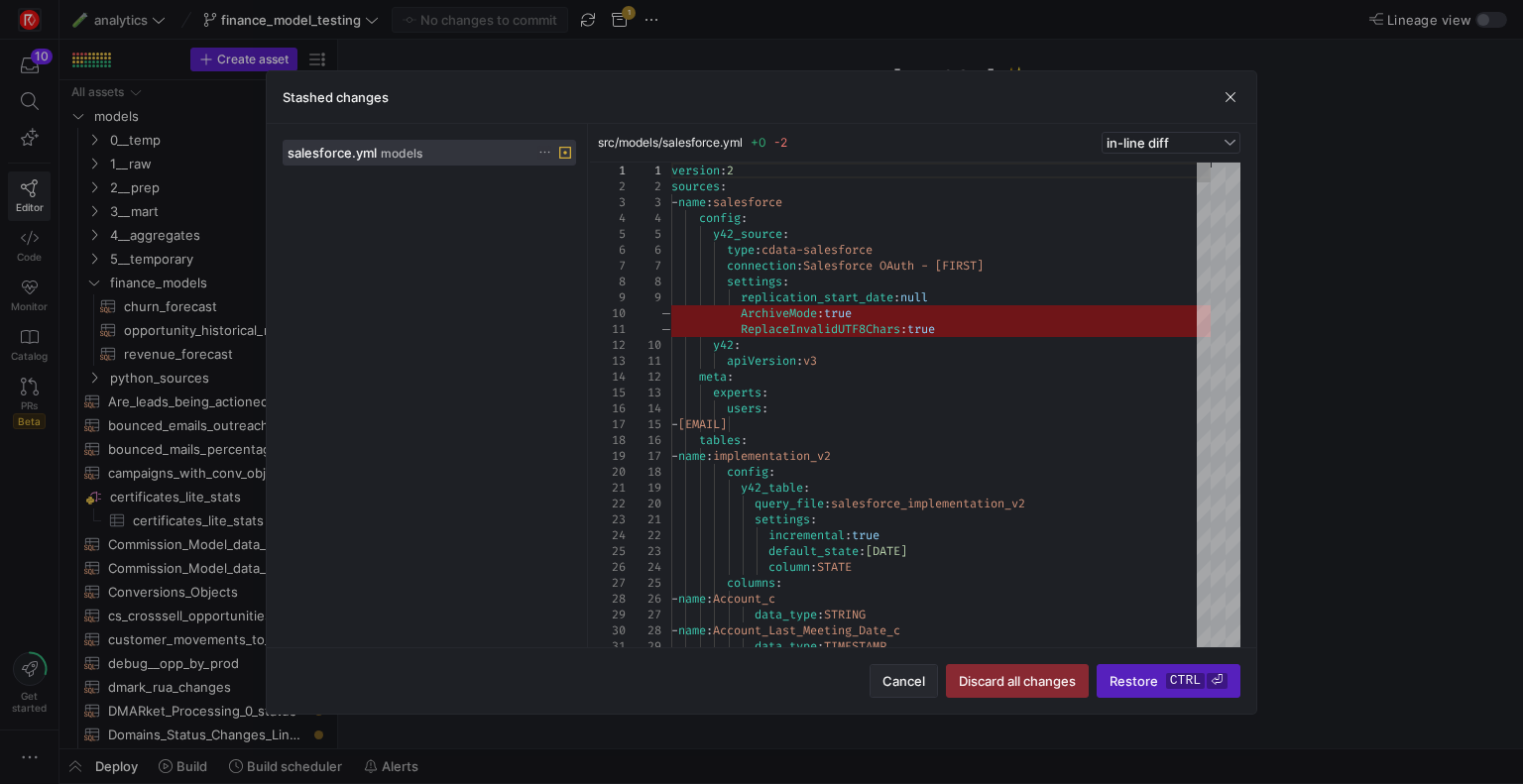 click on "Cancel" at bounding box center (903, 681) 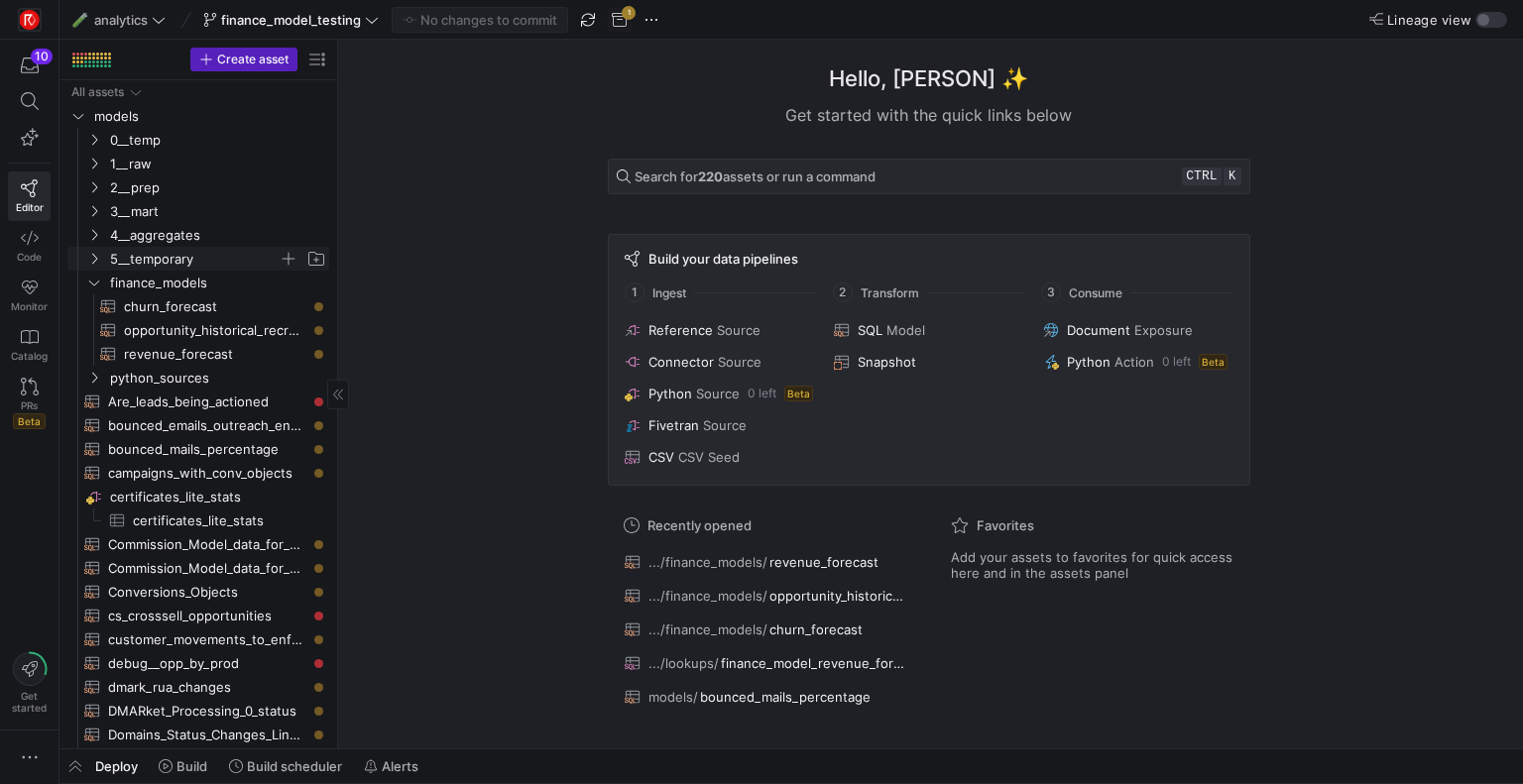 click 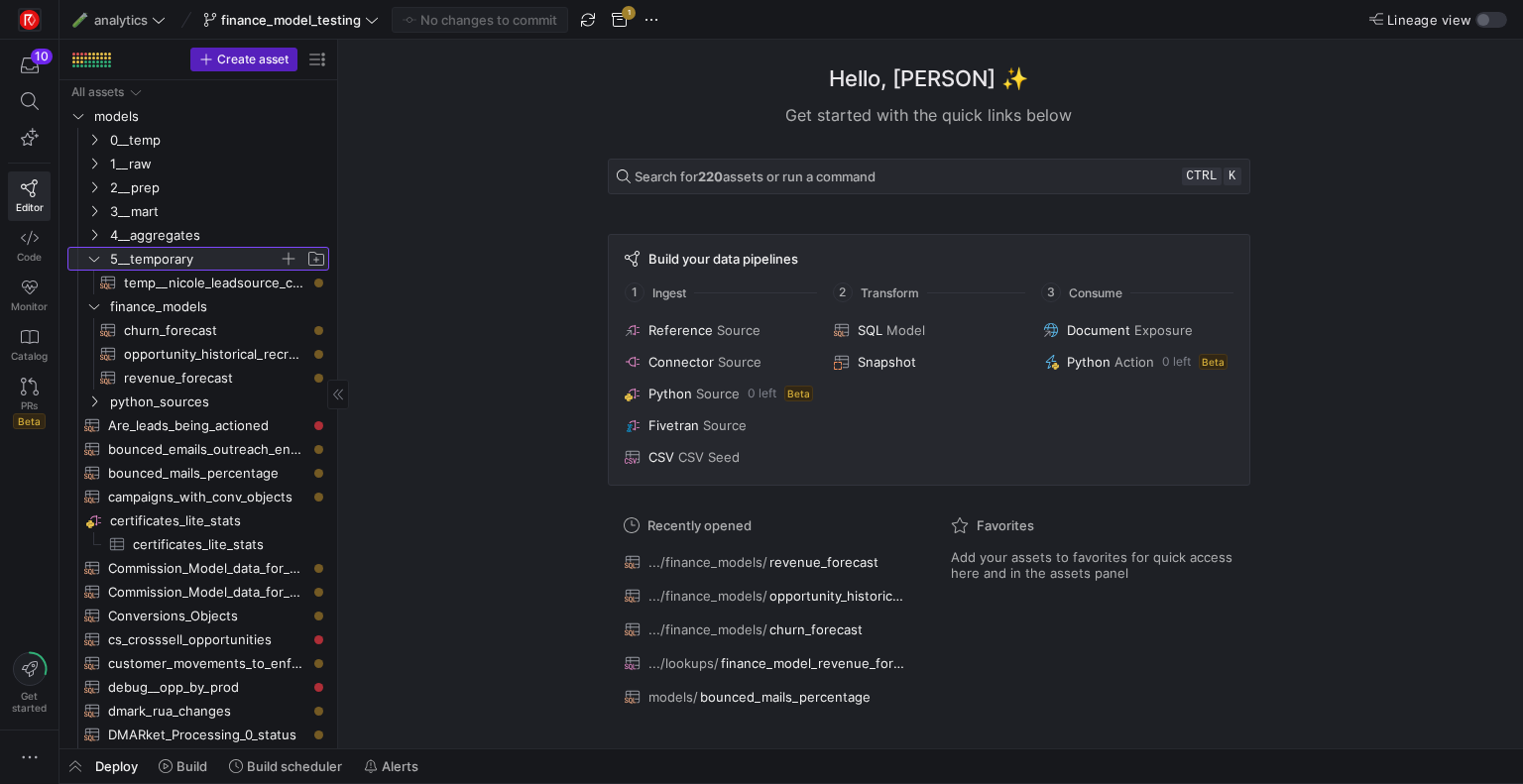 click 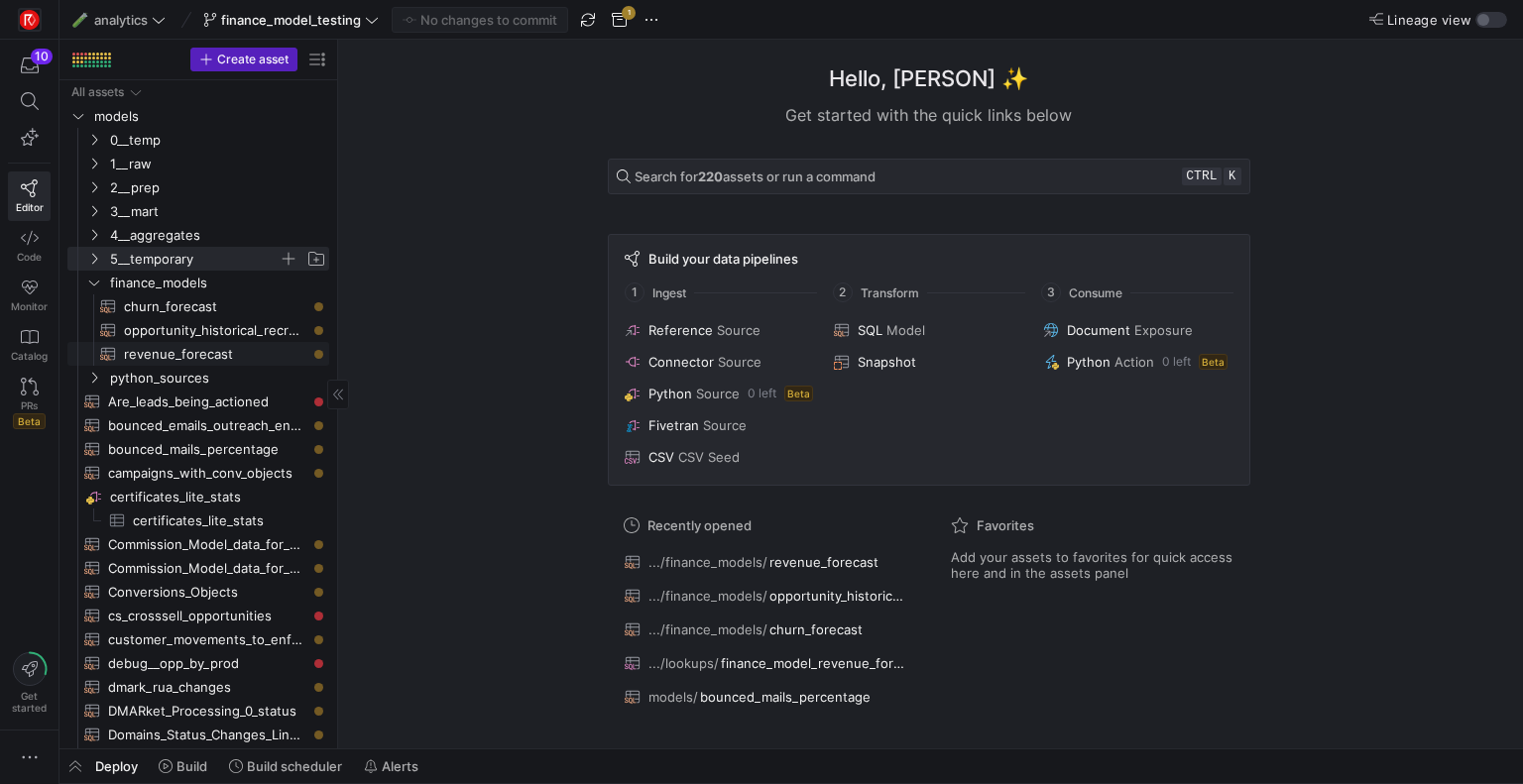 click on "revenue_forecast​​​​​​​​​​" 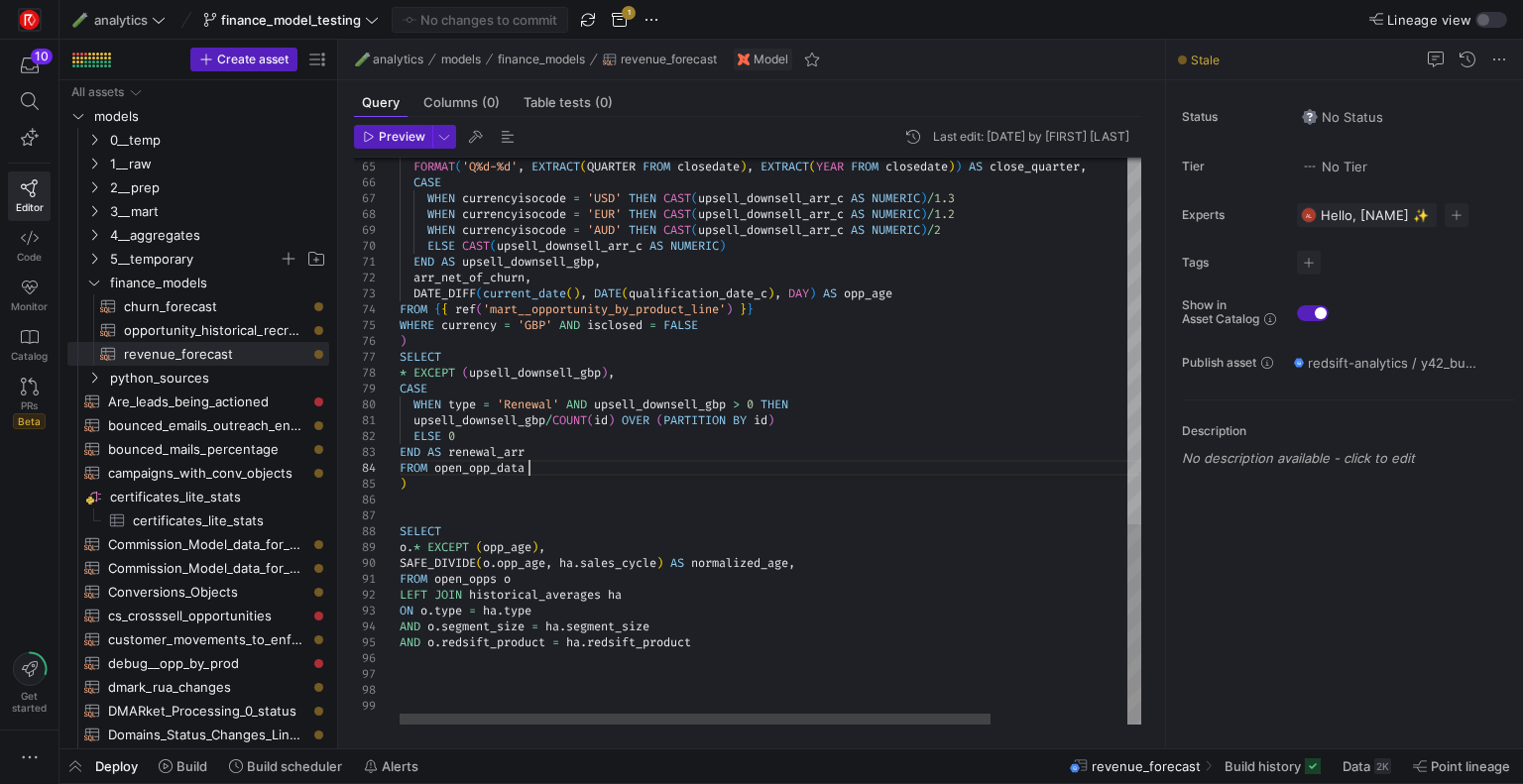 scroll, scrollTop: 0, scrollLeft: 0, axis: both 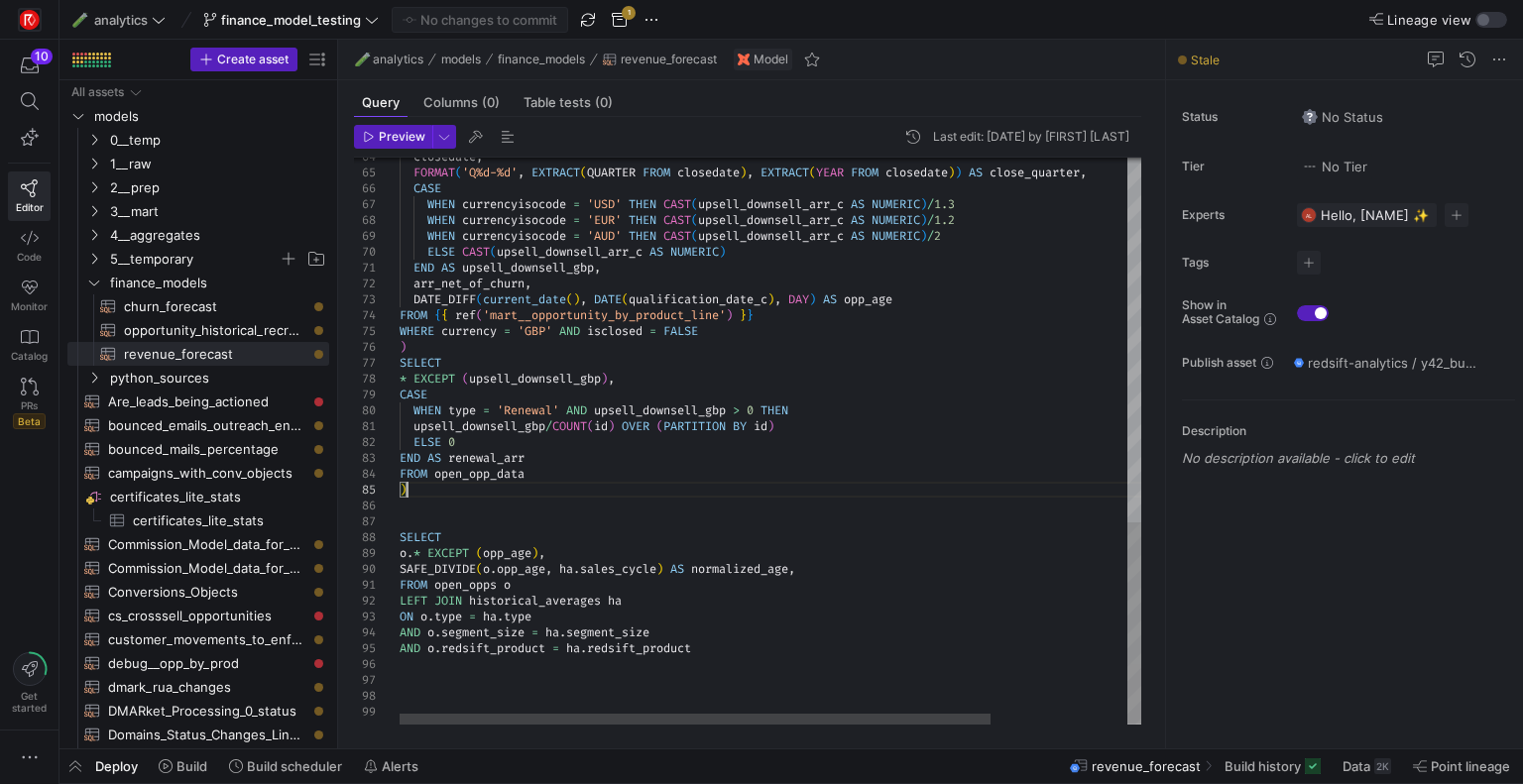 click on "closedate ,    FORMAT ( 'Q%d-%d' ,   EXTRACT ( QUARTER   FROM   closedate ) ,   EXTRACT ( YEAR   FROM   closedate ) )   AS   close_quarter ,    CASE      WHEN   currencyisocode   =   'USD'   THEN   CAST ( upsell_downsell_arr_c   AS   NUMERIC ) / 1.3      WHEN   currencyisocode   =   'EUR'   THEN   CAST ( upsell_downsell_arr_c   AS   NUMERIC ) / 1.2      WHEN   currencyisocode   =   'AUD'   THEN   CAST ( upsell_downsell_arr_c   AS   NUMERIC ) / 2      ELSE   CAST ( upsell_downsell_arr_c   AS   NUMERIC )      END   AS   upsell_downsell_gbp ,    arr_net_of_churn ,    DATE_DIFF ( current_date ( ) ,   DATE ( qualification_date_c ) ,   DAY )   AS   opp_age FROM   { {   ref ( 'mart__opportunity_by_product_line' )   } } WHERE   currency   =   'GBP'   AND   isclosed   =   FALSE ) SELECT *   EXCEPT   ( upsell_downsell_gbp ) , CASE      WHEN   type   =   'Renewal'   AND   upsell_downsell_gbp   >   0   THEN      / COUNT ( id )" at bounding box center (856, -67) 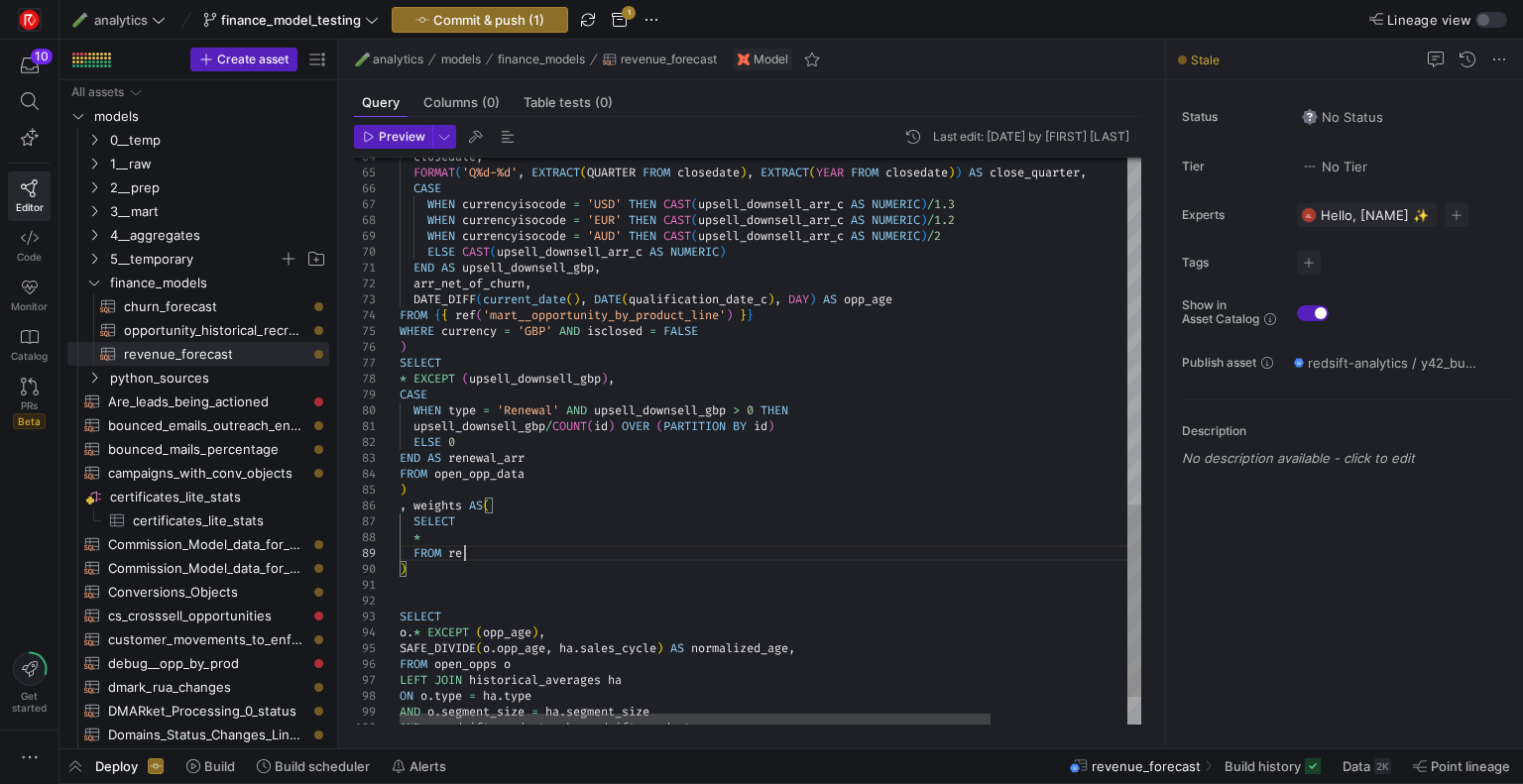 scroll, scrollTop: 127, scrollLeft: 69, axis: both 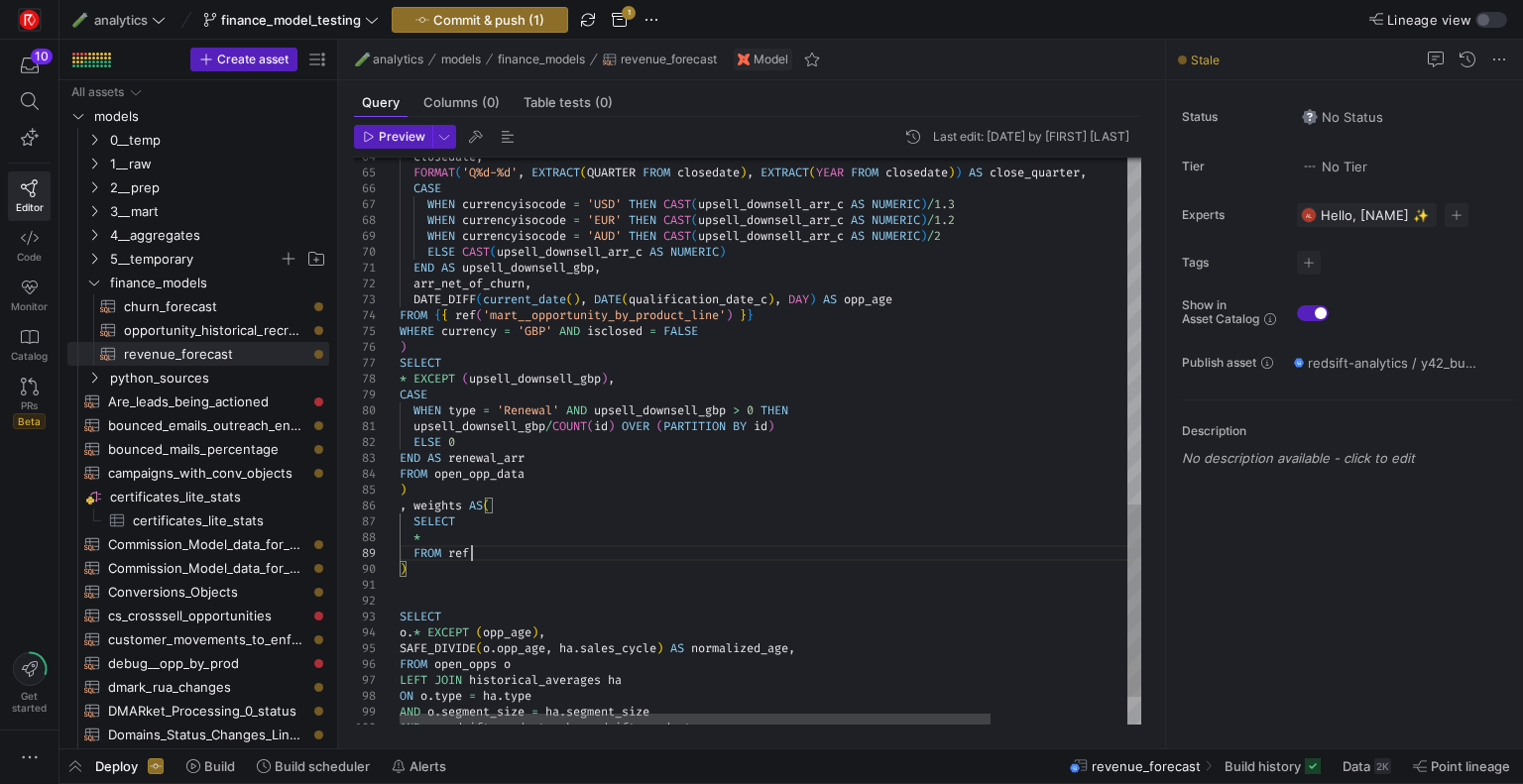 click on "closedate ,    FORMAT ( 'Q%d-%d' ,   EXTRACT ( QUARTER   FROM   closedate ) ,   EXTRACT ( YEAR   FROM   closedate ) )   AS   close_quarter ,    CASE      WHEN   currencyisocode   =   'USD'   THEN   CAST ( upsell_downsell_arr_c   AS   NUMERIC ) / 1.3      WHEN   currencyisocode   =   'EUR'   THEN   CAST ( upsell_downsell_arr_c   AS   NUMERIC ) / 1.2      WHEN   currencyisocode   =   'AUD'   THEN   CAST ( upsell_downsell_arr_c   AS   NUMERIC ) / 2      ELSE   CAST ( upsell_downsell_arr_c   AS   NUMERIC )      END   AS   upsell_downsell_gbp ,    arr_net_of_churn ,    DATE_DIFF ( current_date ( ) ,   DATE ( qualification_date_c ) ,   DAY )   AS   opp_age FROM   { {   ref ( 'mart__opportunity_by_product_line' )   } } WHERE   currency   =   'GBP'   AND   isclosed   =   FALSE ) SELECT *   EXCEPT   ( upsell_downsell_gbp ) , CASE      WHEN   type   =   'Renewal'   AND   upsell_downsell_gbp   >   0   THEN      / COUNT ( id )" at bounding box center (856, -28) 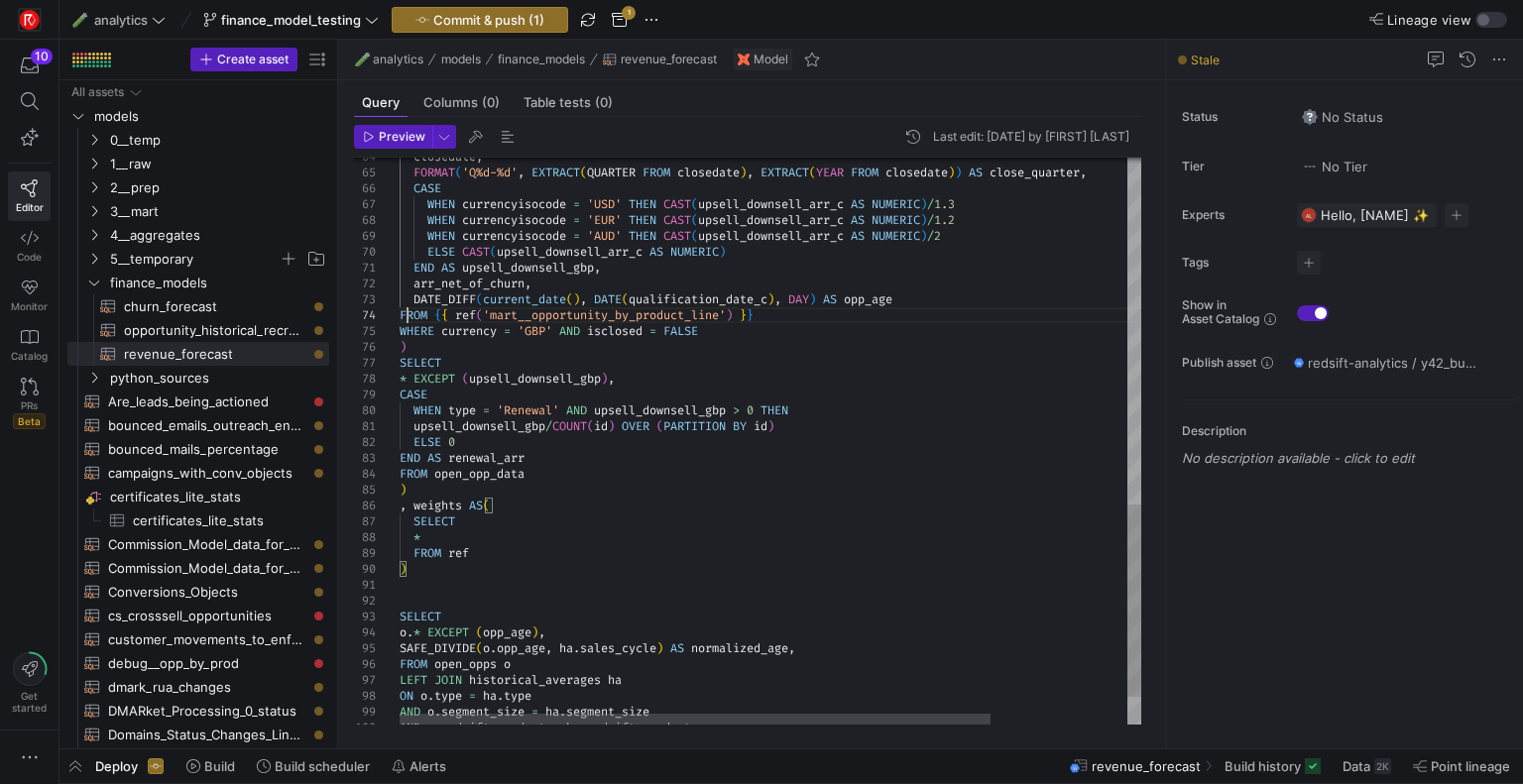 click on "closedate ,    FORMAT ( 'Q%d-%d' ,   EXTRACT ( QUARTER   FROM   closedate ) ,   EXTRACT ( YEAR   FROM   closedate ) )   AS   close_quarter ,    CASE      WHEN   currencyisocode   =   'USD'   THEN   CAST ( upsell_downsell_arr_c   AS   NUMERIC ) / 1.3      WHEN   currencyisocode   =   'EUR'   THEN   CAST ( upsell_downsell_arr_c   AS   NUMERIC ) / 1.2      WHEN   currencyisocode   =   'AUD'   THEN   CAST ( upsell_downsell_arr_c   AS   NUMERIC ) / 2      ELSE   CAST ( upsell_downsell_arr_c   AS   NUMERIC )      END   AS   upsell_downsell_gbp ,    arr_net_of_churn ,    DATE_DIFF ( current_date ( ) ,   DATE ( qualification_date_c ) ,   DAY )   AS   opp_age FROM   { {   ref ( 'mart__opportunity_by_product_line' )   } } WHERE   currency   =   'GBP'   AND   isclosed   =   FALSE ) SELECT *   EXCEPT   ( upsell_downsell_gbp ) , CASE      WHEN   type   =   'Renewal'   AND   upsell_downsell_gbp   >   0   THEN      / COUNT ( id )" at bounding box center [856, -28] 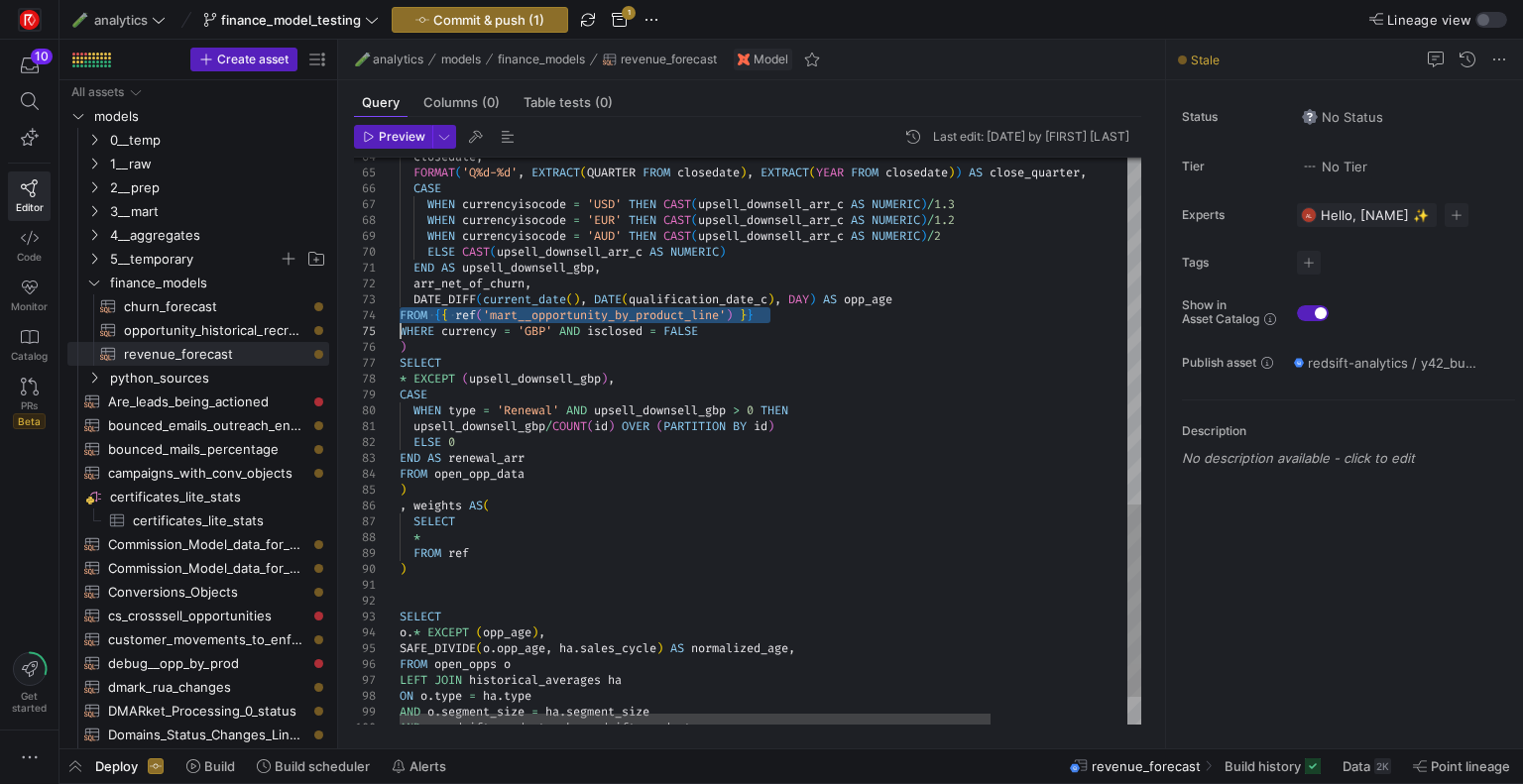 click on "closedate ,    FORMAT ( 'Q%d-%d' ,   EXTRACT ( QUARTER   FROM   closedate ) ,   EXTRACT ( YEAR   FROM   closedate ) )   AS   close_quarter ,    CASE      WHEN   currencyisocode   =   'USD'   THEN   CAST ( upsell_downsell_arr_c   AS   NUMERIC ) / 1.3      WHEN   currencyisocode   =   'EUR'   THEN   CAST ( upsell_downsell_arr_c   AS   NUMERIC ) / 1.2      WHEN   currencyisocode   =   'AUD'   THEN   CAST ( upsell_downsell_arr_c   AS   NUMERIC ) / 2      ELSE   CAST ( upsell_downsell_arr_c   AS   NUMERIC )      END   AS   upsell_downsell_gbp ,    arr_net_of_churn ,    DATE_DIFF ( current_date ( ) ,   DATE ( qualification_date_c ) ,   DAY )   AS   opp_age FROM   { {   ref ( 'mart__opportunity_by_product_line' )   } } WHERE   currency   =   'GBP'   AND   isclosed   =   FALSE ) SELECT *   EXCEPT   ( upsell_downsell_gbp ) , CASE      WHEN   type   =   'Renewal'   AND   upsell_downsell_gbp   >   0   THEN      / COUNT ( id )" at bounding box center (856, -28) 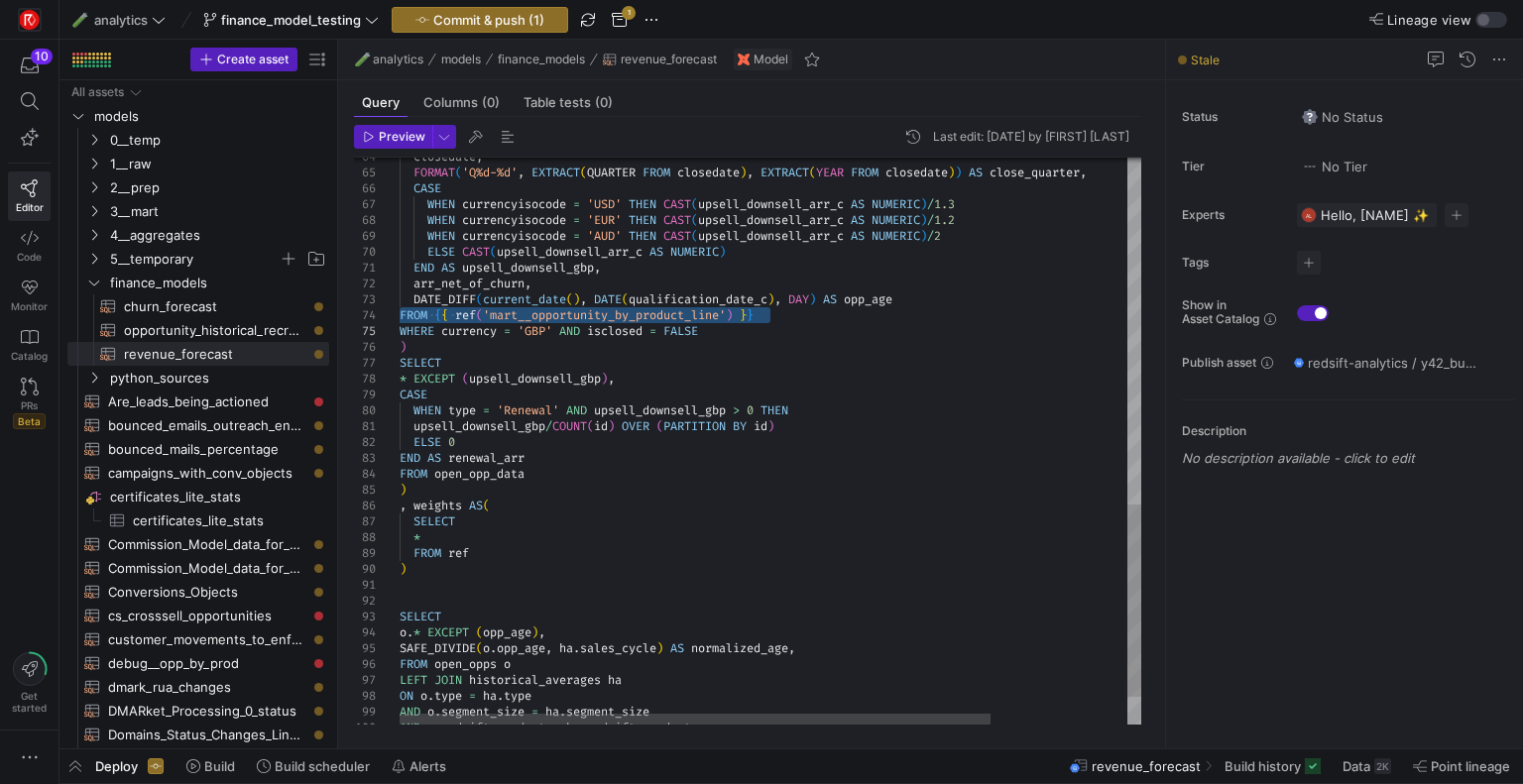 click on "closedate ,    FORMAT ( 'Q%d-%d' ,   EXTRACT ( QUARTER   FROM   closedate ) ,   EXTRACT ( YEAR   FROM   closedate ) )   AS   close_quarter ,    CASE      WHEN   currencyisocode   =   'USD'   THEN   CAST ( upsell_downsell_arr_c   AS   NUMERIC ) / 1.3      WHEN   currencyisocode   =   'EUR'   THEN   CAST ( upsell_downsell_arr_c   AS   NUMERIC ) / 1.2      WHEN   currencyisocode   =   'AUD'   THEN   CAST ( upsell_downsell_arr_c   AS   NUMERIC ) / 2      ELSE   CAST ( upsell_downsell_arr_c   AS   NUMERIC )      END   AS   upsell_downsell_gbp ,    arr_net_of_churn ,    DATE_DIFF ( current_date ( ) ,   DATE ( qualification_date_c ) ,   DAY )   AS   opp_age FROM   { {   ref ( 'mart__opportunity_by_product_line' )   } } WHERE   currency   =   'GBP'   AND   isclosed   =   FALSE ) SELECT *   EXCEPT   ( upsell_downsell_gbp ) , CASE      WHEN   type   =   'Renewal'   AND   upsell_downsell_gbp   >   0   THEN      / COUNT ( id )" at bounding box center [856, -28] 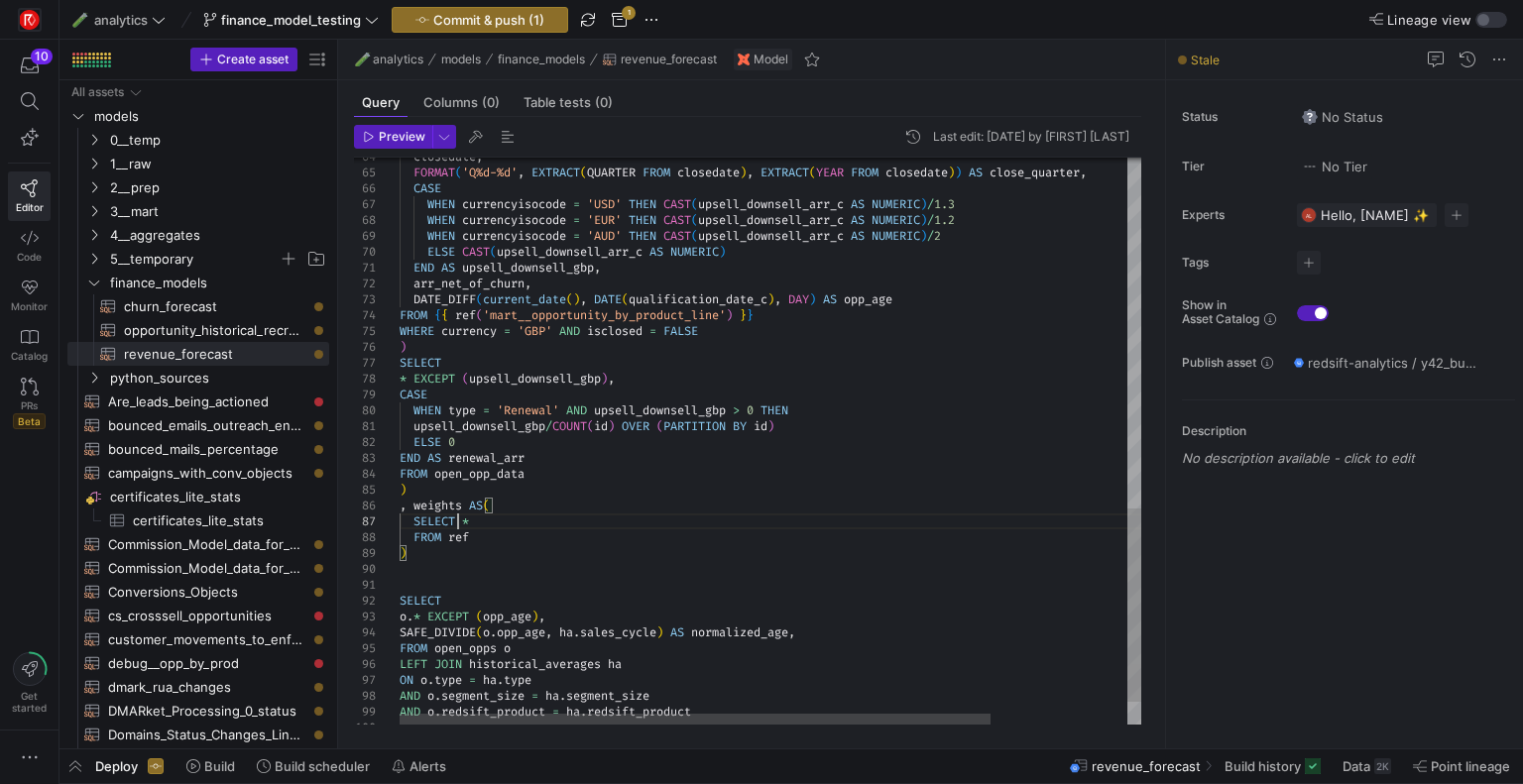 click on "closedate ,    FORMAT ( 'Q%d-%d' ,   EXTRACT ( QUARTER   FROM   closedate ) ,   EXTRACT ( YEAR   FROM   closedate ) )   AS   close_quarter ,    CASE      WHEN   currencyisocode   =   'USD'   THEN   CAST ( upsell_downsell_arr_c   AS   NUMERIC ) / 1.3      WHEN   currencyisocode   =   'EUR'   THEN   CAST ( upsell_downsell_arr_c   AS   NUMERIC ) / 1.2      WHEN   currencyisocode   =   'AUD'   THEN   CAST ( upsell_downsell_arr_c   AS   NUMERIC ) / 2      ELSE   CAST ( upsell_downsell_arr_c   AS   NUMERIC )      END   AS   upsell_downsell_gbp ,    arr_net_of_churn ,    DATE_DIFF ( current_date ( ) ,   DATE ( qualification_date_c ) ,   DAY )   AS   opp_age FROM   { {   ref ( 'mart__opportunity_by_product_line' )   } } WHERE   currency   =   'GBP'   AND   isclosed   =   FALSE ) SELECT *   EXCEPT   ( upsell_downsell_gbp ) , CASE      WHEN   type   =   'Renewal'   AND   upsell_downsell_gbp   >   0   THEN      / COUNT ( id )" at bounding box center (856, -36) 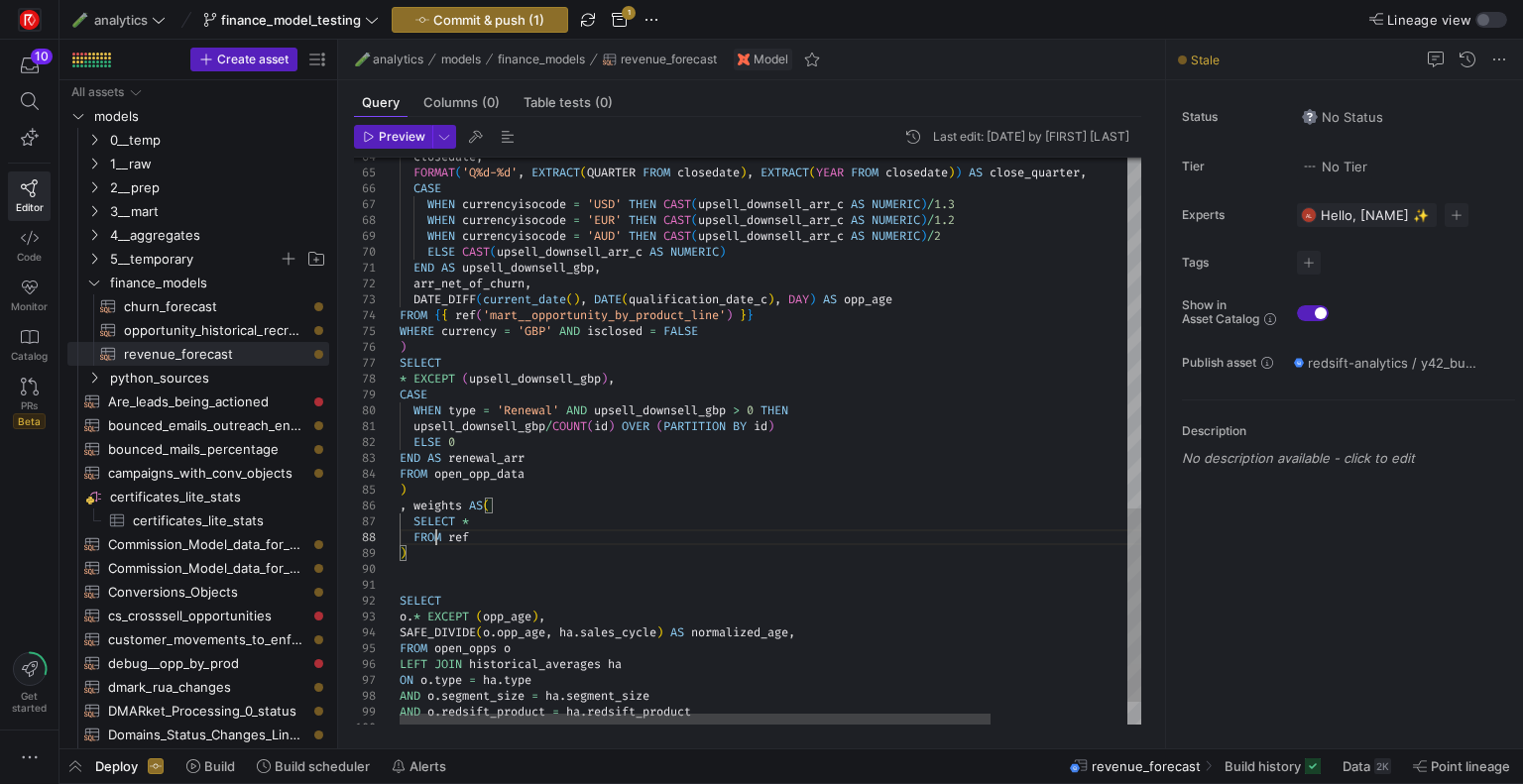 click on "closedate ,    FORMAT ( 'Q%d-%d' ,   EXTRACT ( QUARTER   FROM   closedate ) ,   EXTRACT ( YEAR   FROM   closedate ) )   AS   close_quarter ,    CASE      WHEN   currencyisocode   =   'USD'   THEN   CAST ( upsell_downsell_arr_c   AS   NUMERIC ) / 1.3      WHEN   currencyisocode   =   'EUR'   THEN   CAST ( upsell_downsell_arr_c   AS   NUMERIC ) / 1.2      WHEN   currencyisocode   =   'AUD'   THEN   CAST ( upsell_downsell_arr_c   AS   NUMERIC ) / 2      ELSE   CAST ( upsell_downsell_arr_c   AS   NUMERIC )      END   AS   upsell_downsell_gbp ,    arr_net_of_churn ,    DATE_DIFF ( current_date ( ) ,   DATE ( qualification_date_c ) ,   DAY )   AS   opp_age FROM   { {   ref ( 'mart__opportunity_by_product_line' )   } } WHERE   currency   =   'GBP'   AND   isclosed   =   FALSE ) SELECT *   EXCEPT   ( upsell_downsell_gbp ) , CASE      WHEN   type   =   'Renewal'   AND   upsell_downsell_gbp   >   0   THEN      / COUNT ( id )" at bounding box center [856, -36] 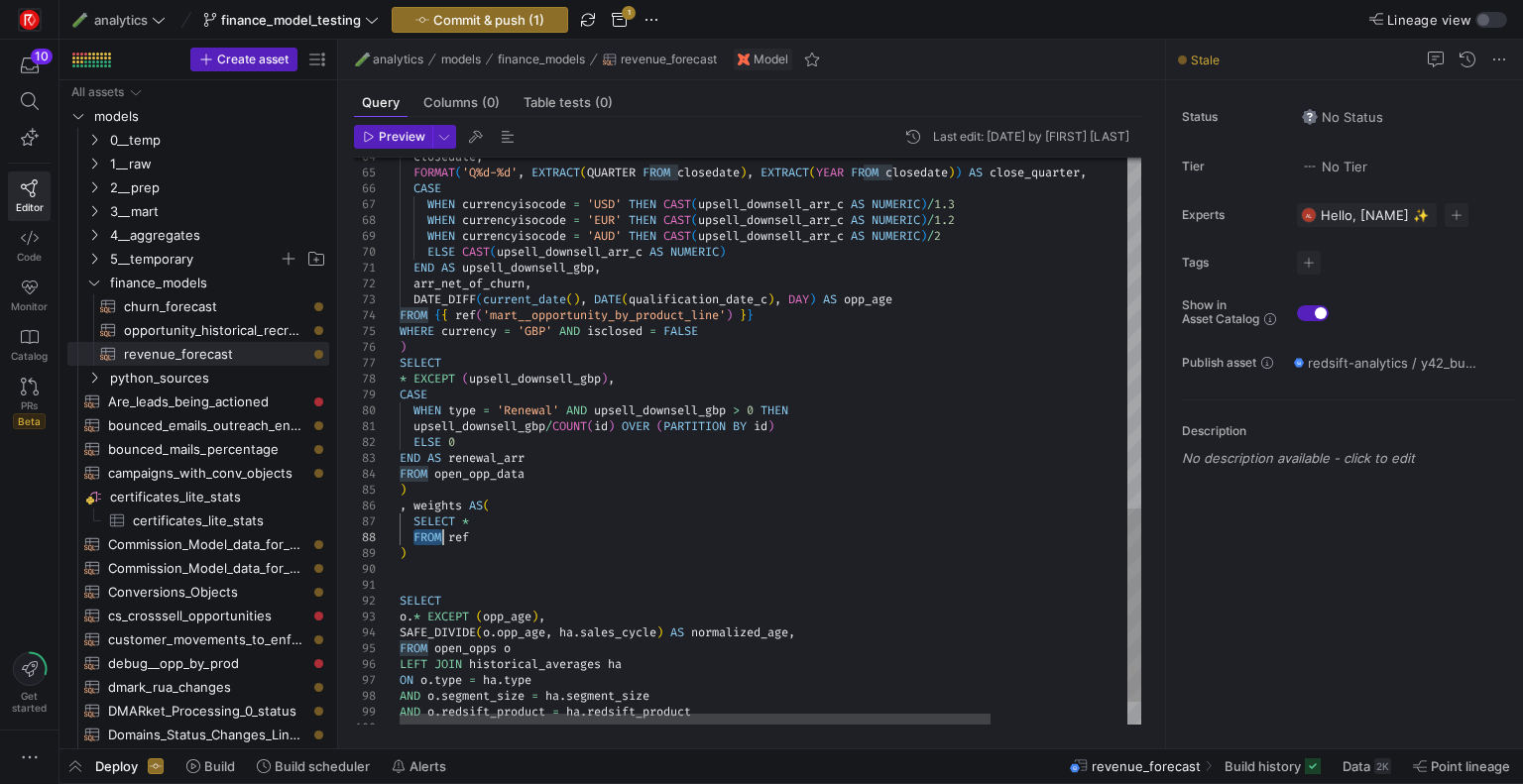 click on "closedate ,    FORMAT ( 'Q%d-%d' ,   EXTRACT ( QUARTER   FROM   closedate ) ,   EXTRACT ( YEAR   FROM   closedate ) )   AS   close_quarter ,    CASE      WHEN   currencyisocode   =   'USD'   THEN   CAST ( upsell_downsell_arr_c   AS   NUMERIC ) / 1.3      WHEN   currencyisocode   =   'EUR'   THEN   CAST ( upsell_downsell_arr_c   AS   NUMERIC ) / 1.2      WHEN   currencyisocode   =   'AUD'   THEN   CAST ( upsell_downsell_arr_c   AS   NUMERIC ) / 2      ELSE   CAST ( upsell_downsell_arr_c   AS   NUMERIC )      END   AS   upsell_downsell_gbp ,    arr_net_of_churn ,    DATE_DIFF ( current_date ( ) ,   DATE ( qualification_date_c ) ,   DAY )   AS   opp_age FROM   { {   ref ( 'mart__opportunity_by_product_line' )   } } WHERE   currency   =   'GBP'   AND   isclosed   =   FALSE ) SELECT *   EXCEPT   ( upsell_downsell_gbp ) , CASE      WHEN   type   =   'Renewal'   AND   upsell_downsell_gbp   >   0   THEN      / COUNT ( id )" at bounding box center (856, -36) 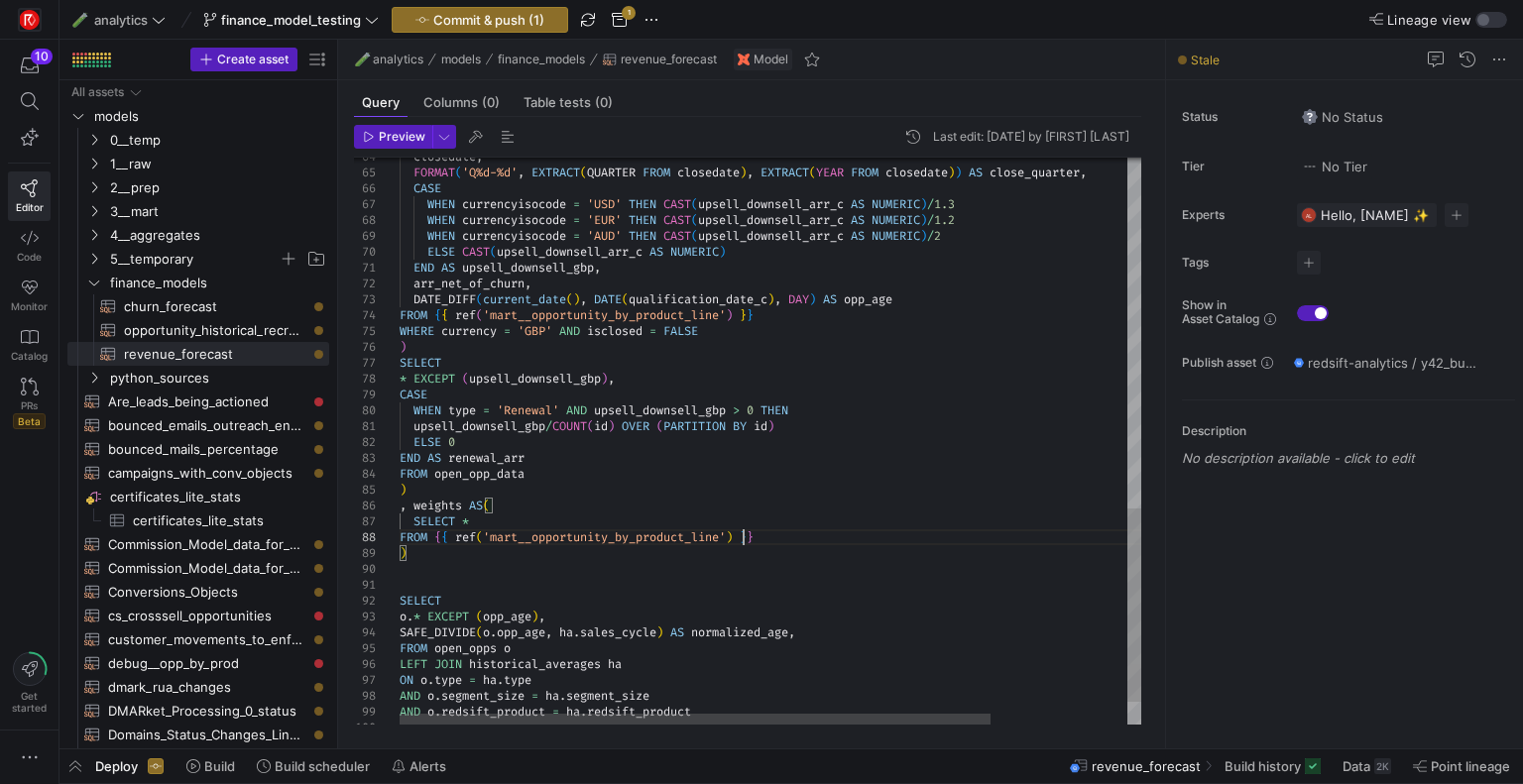 click on "closedate ,    FORMAT ( 'Q%d-%d' ,   EXTRACT ( QUARTER   FROM   closedate ) ,   EXTRACT ( YEAR   FROM   closedate ) )   AS   close_quarter ,    CASE      WHEN   currencyisocode   =   'USD'   THEN   CAST ( upsell_downsell_arr_c   AS   NUMERIC ) / 1.3      WHEN   currencyisocode   =   'EUR'   THEN   CAST ( upsell_downsell_arr_c   AS   NUMERIC ) / 1.2      WHEN   currencyisocode   =   'AUD'   THEN   CAST ( upsell_downsell_arr_c   AS   NUMERIC ) / 2      ELSE   CAST ( upsell_downsell_arr_c   AS   NUMERIC )      END   AS   upsell_downsell_gbp ,    arr_net_of_churn ,    DATE_DIFF ( current_date ( ) ,   DATE ( qualification_date_c ) ,   DAY )   AS   opp_age FROM   { {   ref ( 'mart__opportunity_by_product_line' )   } } WHERE   currency   =   'GBP'   AND   isclosed   =   FALSE ) SELECT *   EXCEPT   ( upsell_downsell_gbp ) , CASE      WHEN   type   =   'Renewal'   AND   upsell_downsell_gbp   >   0   THEN      / COUNT ( id )" at bounding box center [856, -36] 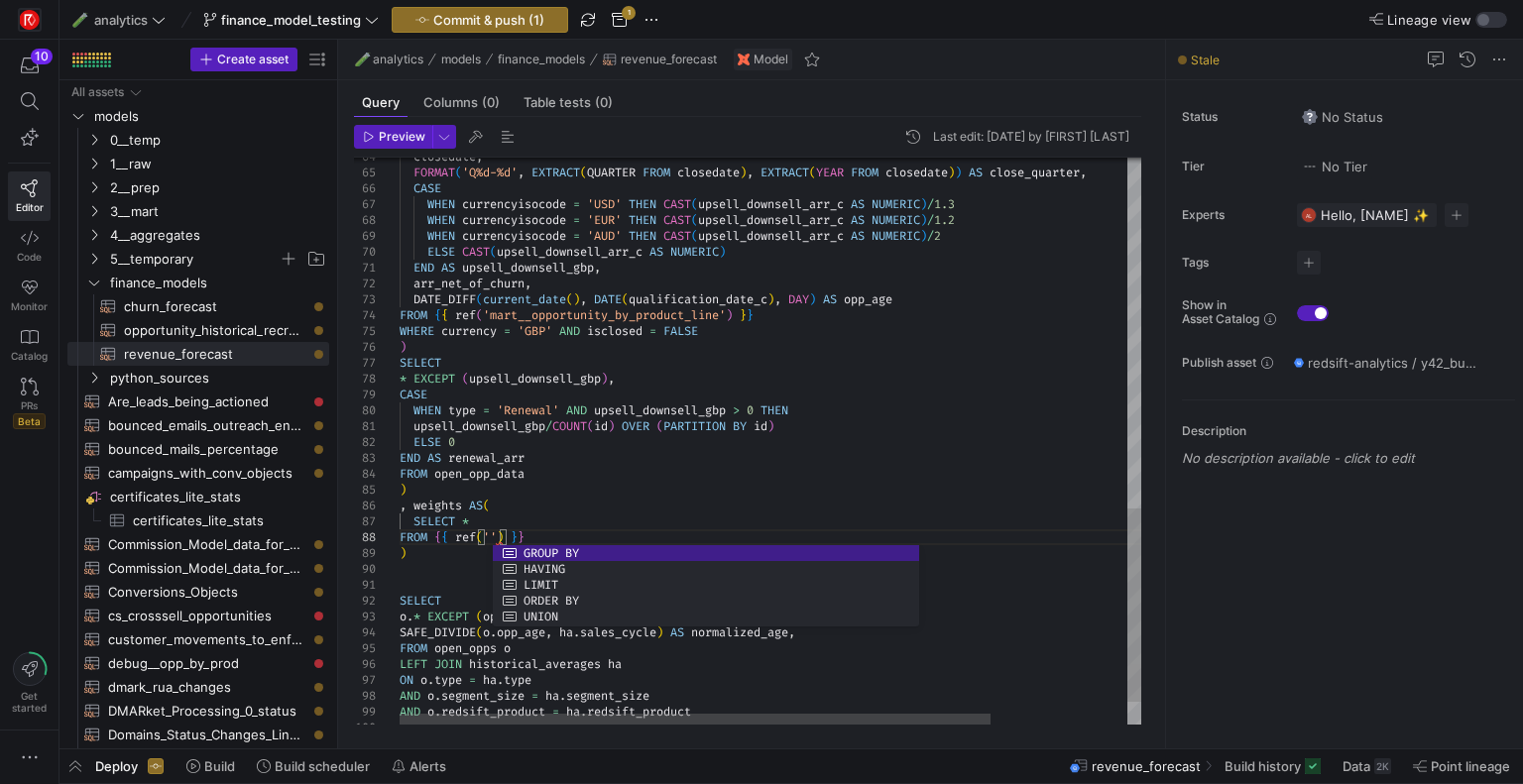 scroll, scrollTop: 126, scrollLeft: 99, axis: both 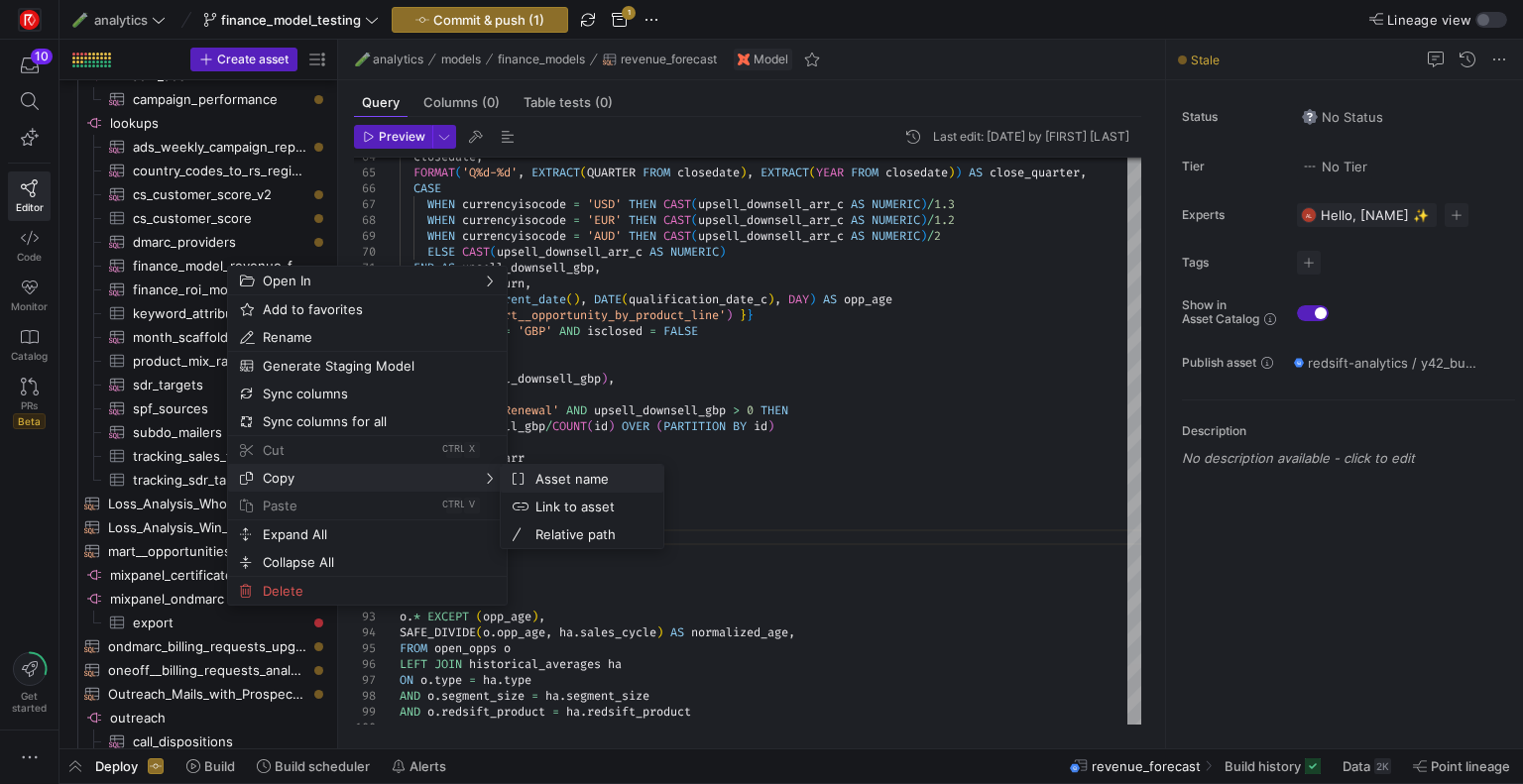 click on "Asset name" at bounding box center [587, 479] 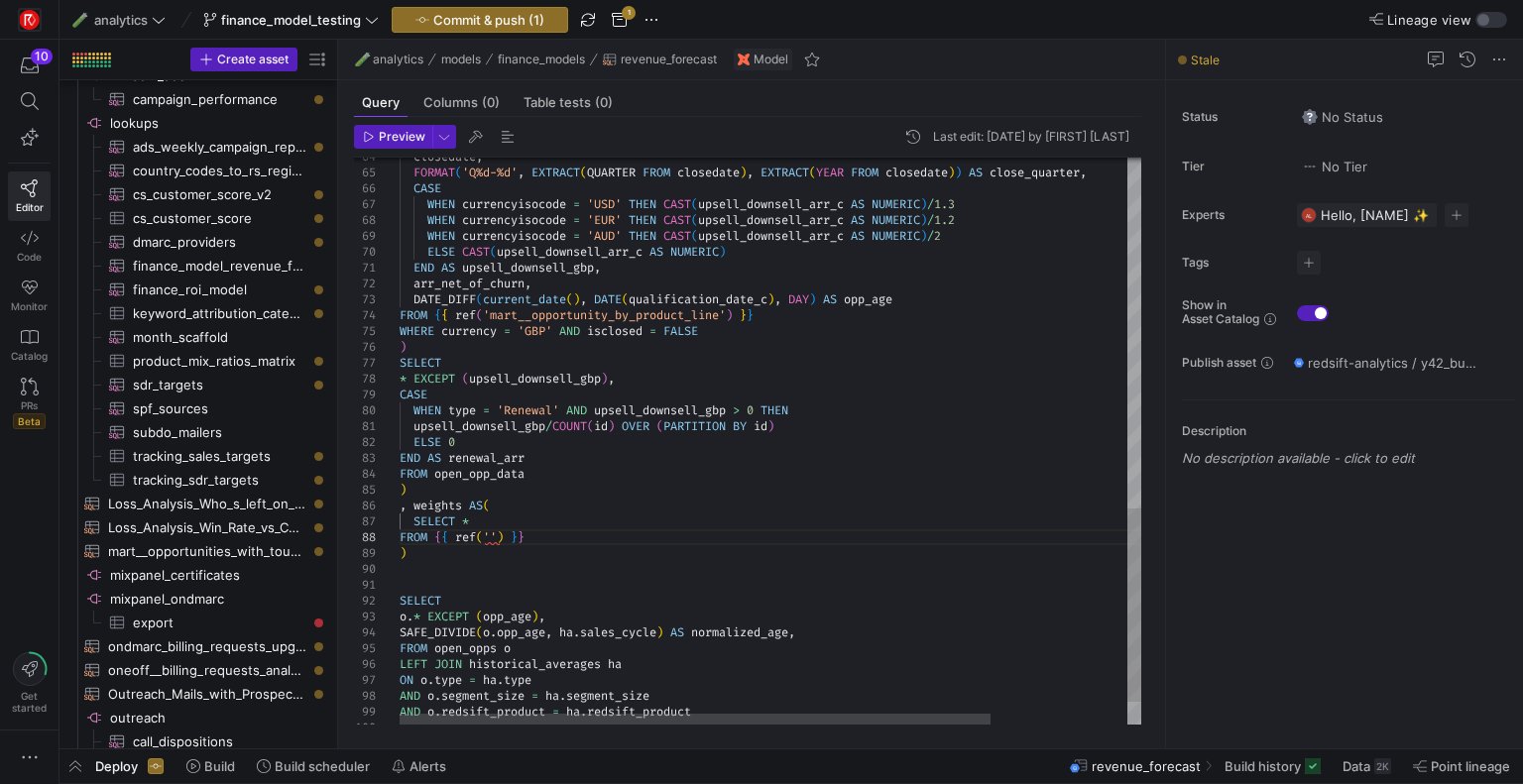 click on "closedate ,    FORMAT ( 'Q%d-%d' ,   EXTRACT ( QUARTER   FROM   closedate ) ,   EXTRACT ( YEAR   FROM   closedate ) )   AS   close_quarter ,    CASE      WHEN   currencyisocode   =   'USD'   THEN   CAST ( upsell_downsell_arr_c   AS   NUMERIC ) / 1.3      WHEN   currencyisocode   =   'EUR'   THEN   CAST ( upsell_downsell_arr_c   AS   NUMERIC ) / 1.2      WHEN   currencyisocode   =   'AUD'   THEN   CAST ( upsell_downsell_arr_c   AS   NUMERIC ) / 2      ELSE   CAST ( upsell_downsell_arr_c   AS   NUMERIC )      END   AS   upsell_downsell_gbp ,    arr_net_of_churn ,    DATE_DIFF ( current_date ( ) ,   DATE ( qualification_date_c ) ,   DAY )   AS   opp_age FROM   { {   ref ( 'mart__opportunity_by_product_line' )   } } WHERE   currency   =   'GBP'   AND   isclosed   =   FALSE ) SELECT *   EXCEPT   ( upsell_downsell_gbp ) , CASE      WHEN   type   =   'Renewal'   AND   upsell_downsell_gbp   >   0   THEN      / COUNT ( id )" at bounding box center (856, -36) 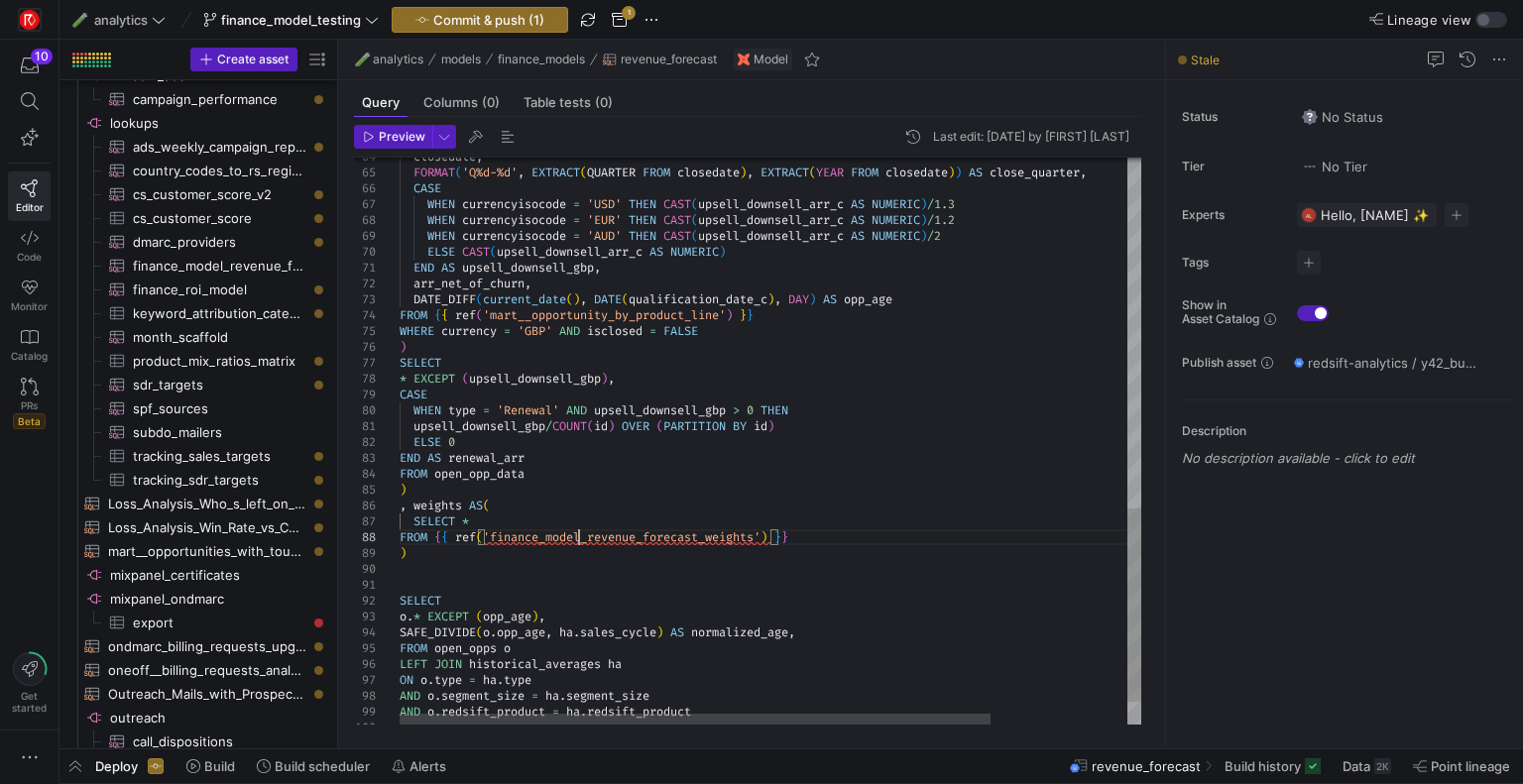 click on "closedate ,    FORMAT ( 'Q%d-%d' ,   EXTRACT ( QUARTER   FROM   closedate ) ,   EXTRACT ( YEAR   FROM   closedate ) )   AS   close_quarter ,    CASE      WHEN   currencyisocode   =   'USD'   THEN   CAST ( upsell_downsell_arr_c   AS   NUMERIC ) / 1.3      WHEN   currencyisocode   =   'EUR'   THEN   CAST ( upsell_downsell_arr_c   AS   NUMERIC ) / 1.2      WHEN   currencyisocode   =   'AUD'   THEN   CAST ( upsell_downsell_arr_c   AS   NUMERIC ) / 2      ELSE   CAST ( upsell_downsell_arr_c   AS   NUMERIC )      END   AS   upsell_downsell_gbp ,    arr_net_of_churn ,    DATE_DIFF ( current_date ( ) ,   DATE ( qualification_date_c ) ,   DAY )   AS   opp_age FROM   { {   ref ( 'mart__opportunity_by_product_line' )   } } WHERE   currency   =   'GBP'   AND   isclosed   =   FALSE ) SELECT *   EXCEPT   ( upsell_downsell_gbp ) , CASE      WHEN   type   =   'Renewal'   AND   upsell_downsell_gbp   >   0   THEN      / COUNT ( id )" at bounding box center (856, -36) 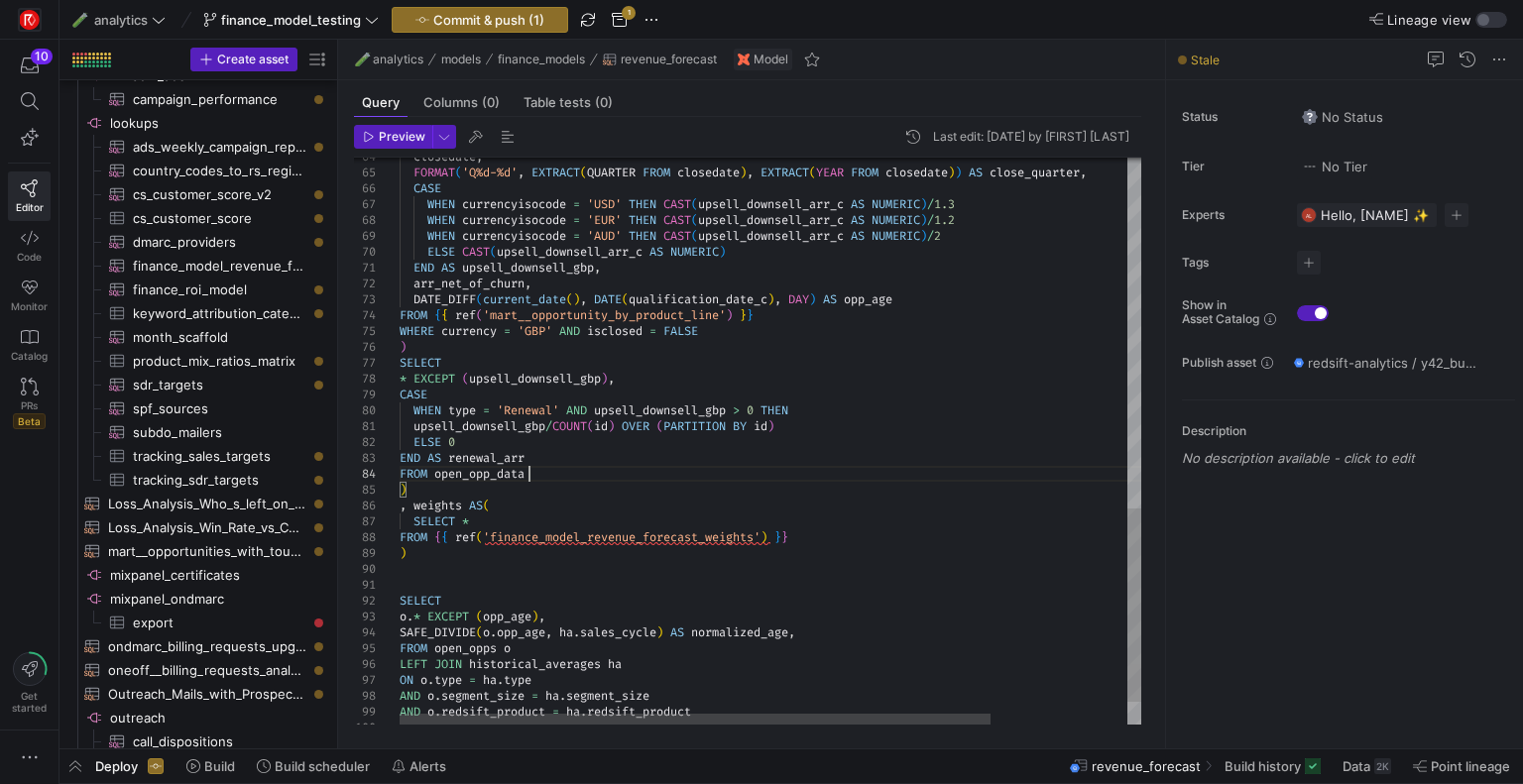 click on "closedate ,    FORMAT ( 'Q%d-%d' ,   EXTRACT ( QUARTER   FROM   closedate ) ,   EXTRACT ( YEAR   FROM   closedate ) )   AS   close_quarter ,    CASE      WHEN   currencyisocode   =   'USD'   THEN   CAST ( upsell_downsell_arr_c   AS   NUMERIC ) / 1.3      WHEN   currencyisocode   =   'EUR'   THEN   CAST ( upsell_downsell_arr_c   AS   NUMERIC ) / 1.2      WHEN   currencyisocode   =   'AUD'   THEN   CAST ( upsell_downsell_arr_c   AS   NUMERIC ) / 2      ELSE   CAST ( upsell_downsell_arr_c   AS   NUMERIC )      END   AS   upsell_downsell_gbp ,    arr_net_of_churn ,    DATE_DIFF ( current_date ( ) ,   DATE ( qualification_date_c ) ,   DAY )   AS   opp_age FROM   { {   ref ( 'mart__opportunity_by_product_line' )   } } WHERE   currency   =   'GBP'   AND   isclosed   =   FALSE ) SELECT *   EXCEPT   ( upsell_downsell_gbp ) , CASE      WHEN   type   =   'Renewal'   AND   upsell_downsell_gbp   >   0   THEN      / COUNT ( id )" at bounding box center (856, -36) 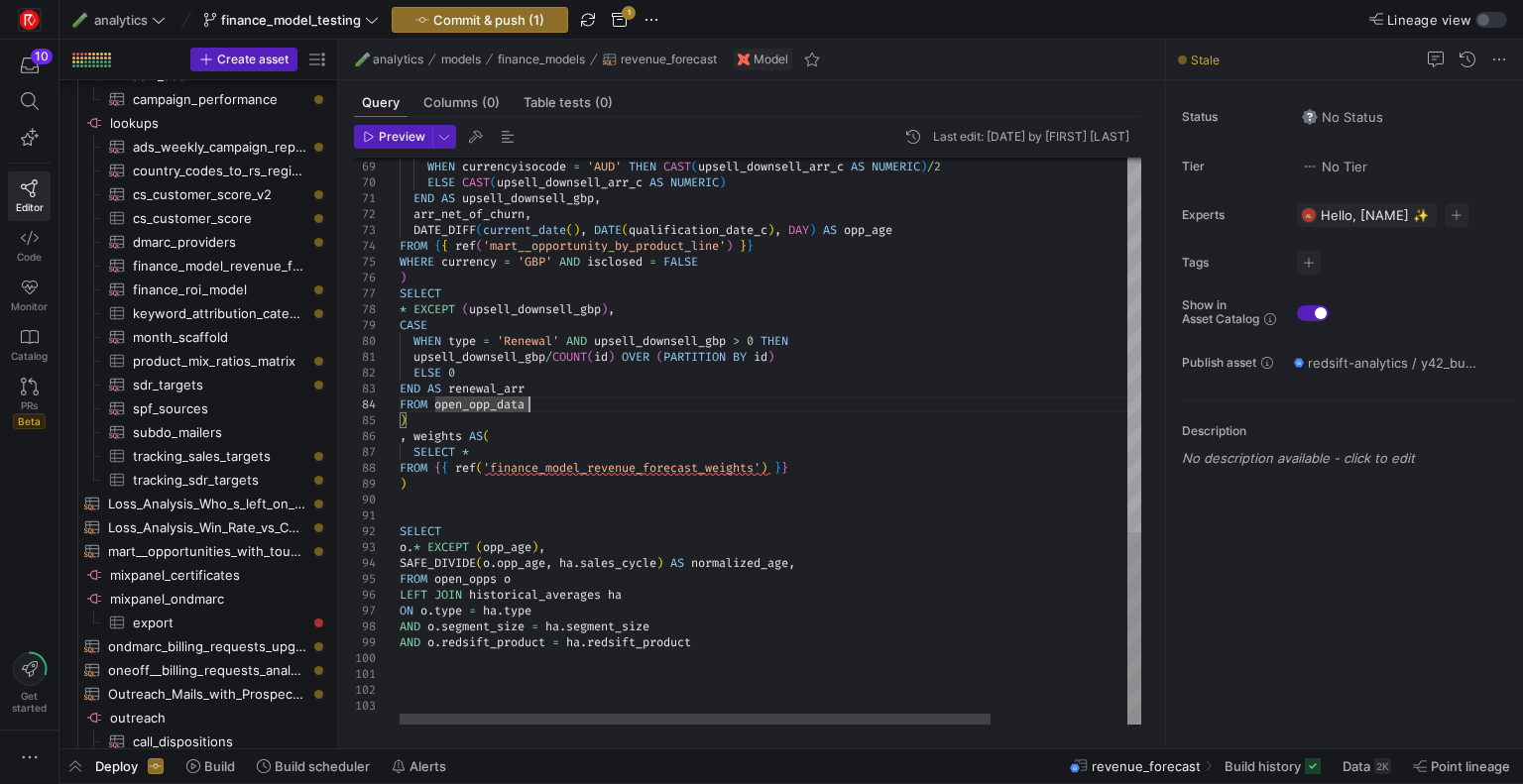 click on "WHEN   currencyisocode   =   'EUR'   THEN   CAST ( upsell_downsell_arr_c   AS   NUMERIC ) / 1.2      WHEN   currencyisocode   =   'AUD'   THEN   CAST ( upsell_downsell_arr_c   AS   NUMERIC ) / 2      ELSE   CAST ( upsell_downsell_arr_c   AS   NUMERIC )      END   AS   upsell_downsell_gbp ,    arr_net_of_churn ,    DATE_DIFF ( current_date ( ) ,   DATE ( qualification_date_c ) ,   DAY )   AS   opp_age FROM   { {   ref ( 'mart__opportunity_by_product_line' )   } } WHERE   currency   =   'GBP'   AND   isclosed   =   FALSE ) SELECT *   EXCEPT   ( upsell_downsell_gbp ) , CASE      WHEN   type   =   'Renewal'   AND   upsell_downsell_gbp   >   0   THEN      upsell_downsell_gbp / COUNT ( id )   OVER   ( PARTITION   BY   id )      ELSE   0 END   AS   renewal_arr FROM   open_opp_data ) SELECT o . *   EXCEPT   ( opp_age ) , SAFE_DIVIDE ( o . opp_age ,   ha . sales_cycle )   AS   normalized_age , FROM   open_opps   o LEFT   JOIN o" at bounding box center (856, -105) 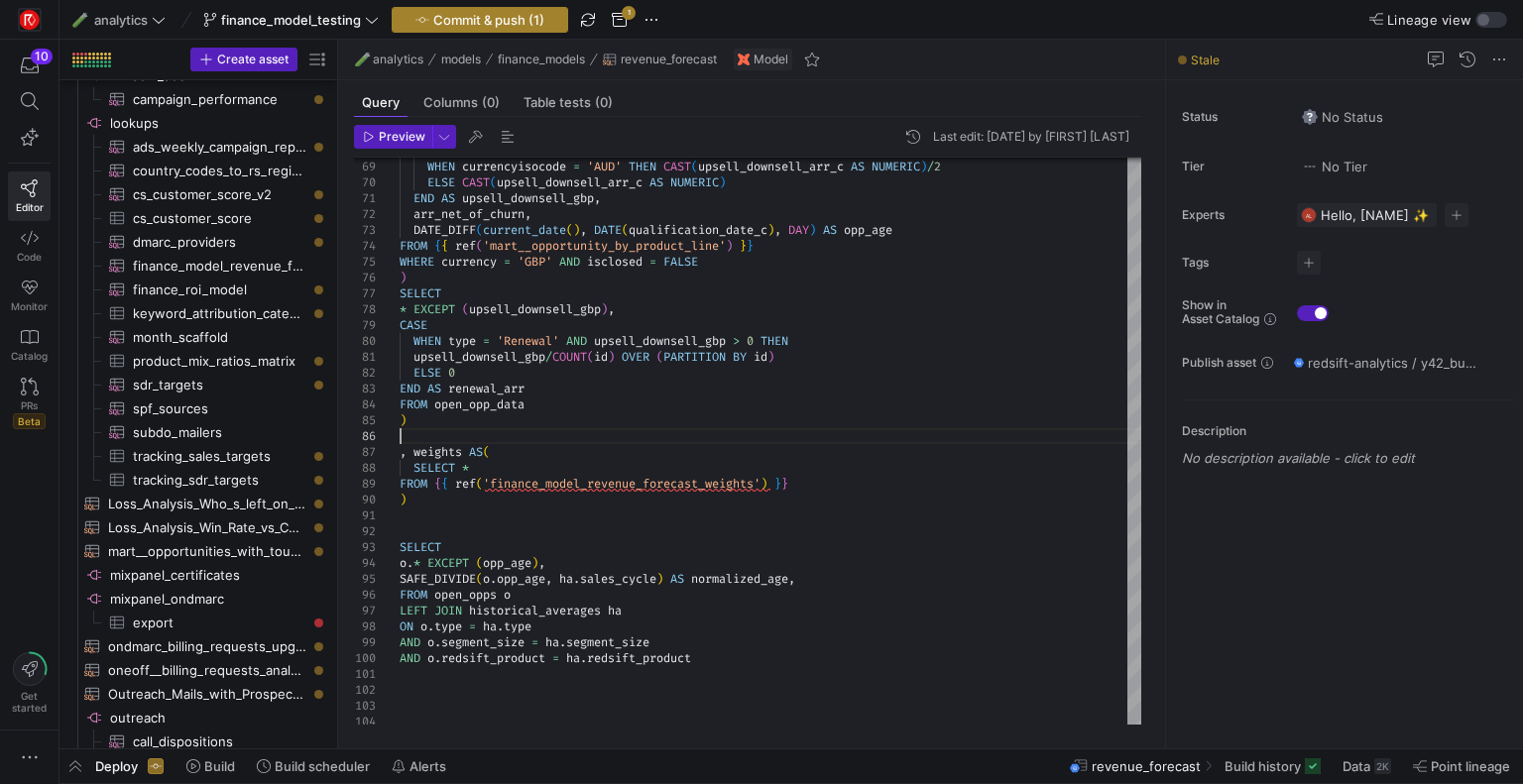 type on "upsell_downsell_gbp/COUNT(id) OVER (PARTITION BY id)
ELSE 0
END AS renewal_arr
FROM open_opp_data
)
, weights AS(
SELECT *
FROM {{ ref('finance_model_revenue_forecast_weights') }}
)" 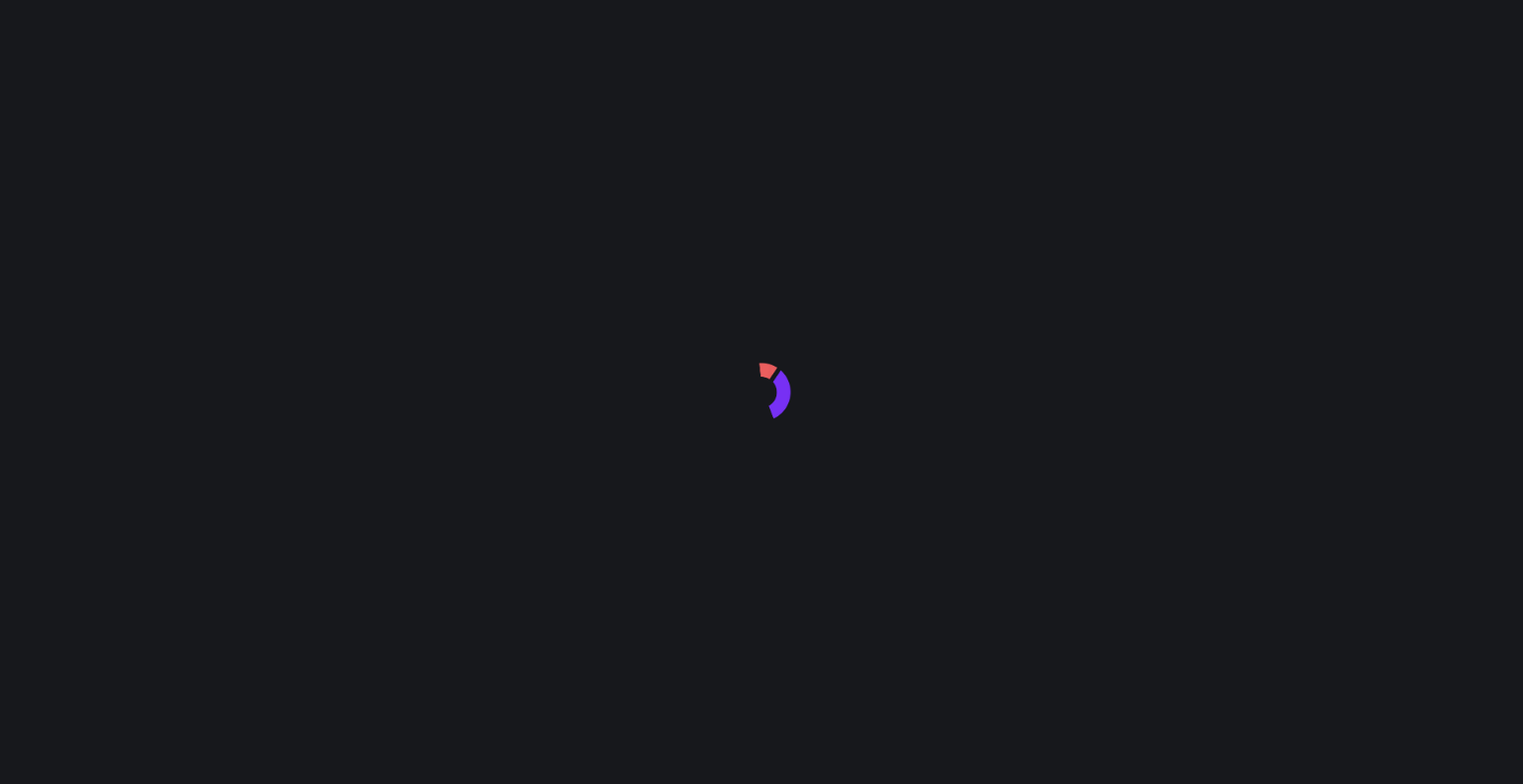 scroll, scrollTop: 0, scrollLeft: 0, axis: both 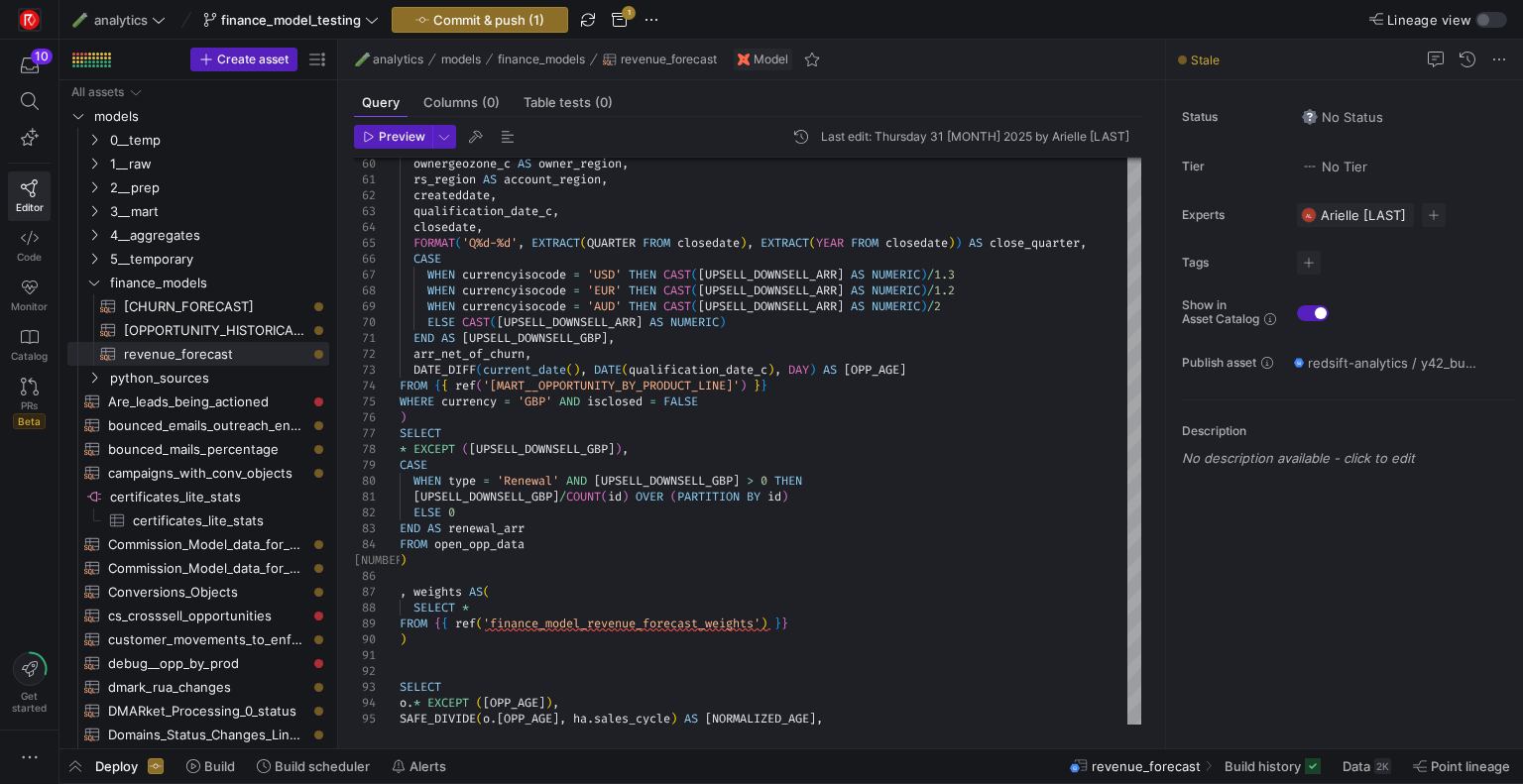 click on "Deploy Build Build scheduler Alerts
revenue_forecast Build history
Data  2K  Point lineage" 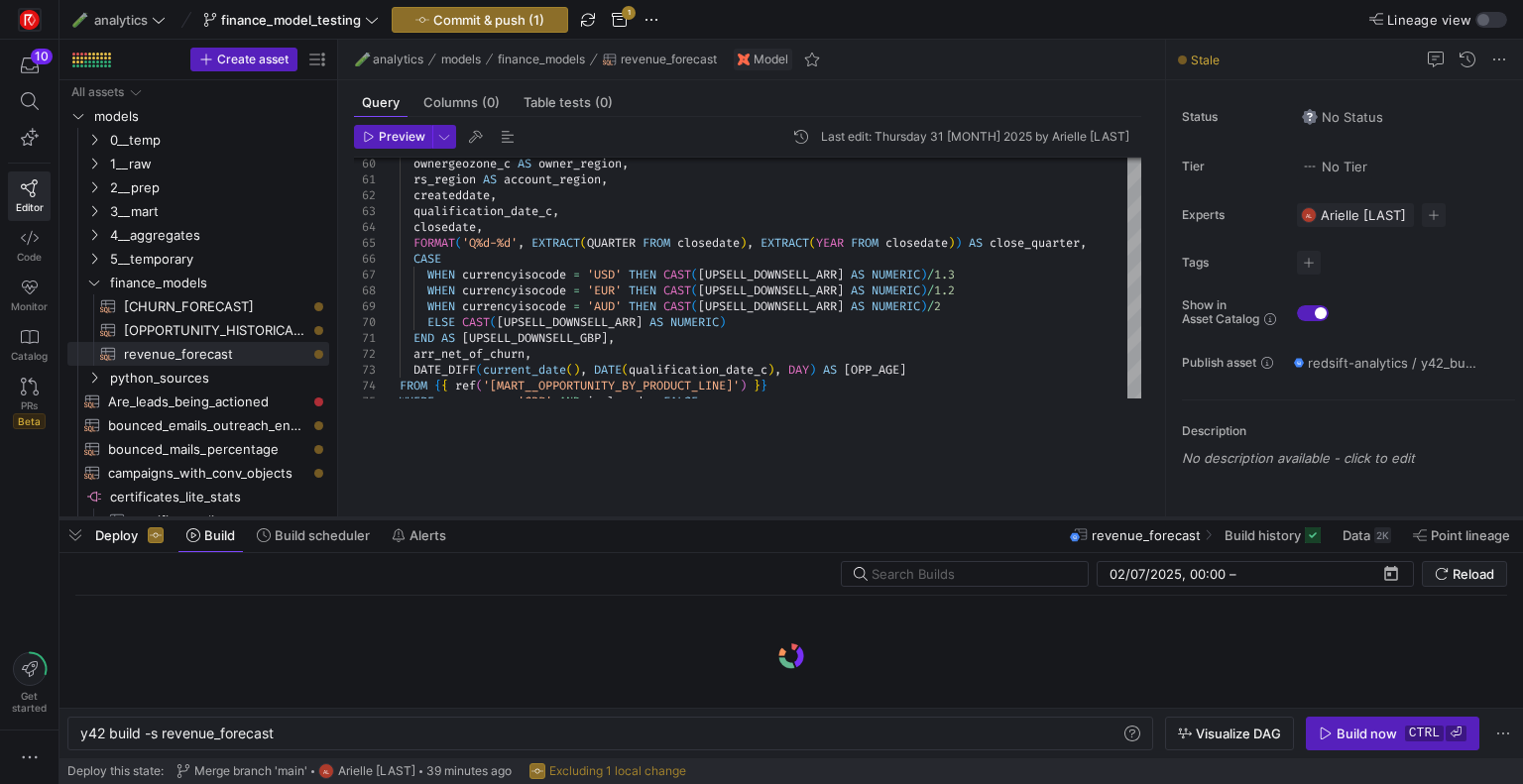 drag, startPoint x: 747, startPoint y: 418, endPoint x: 754, endPoint y: 555, distance: 137.17872 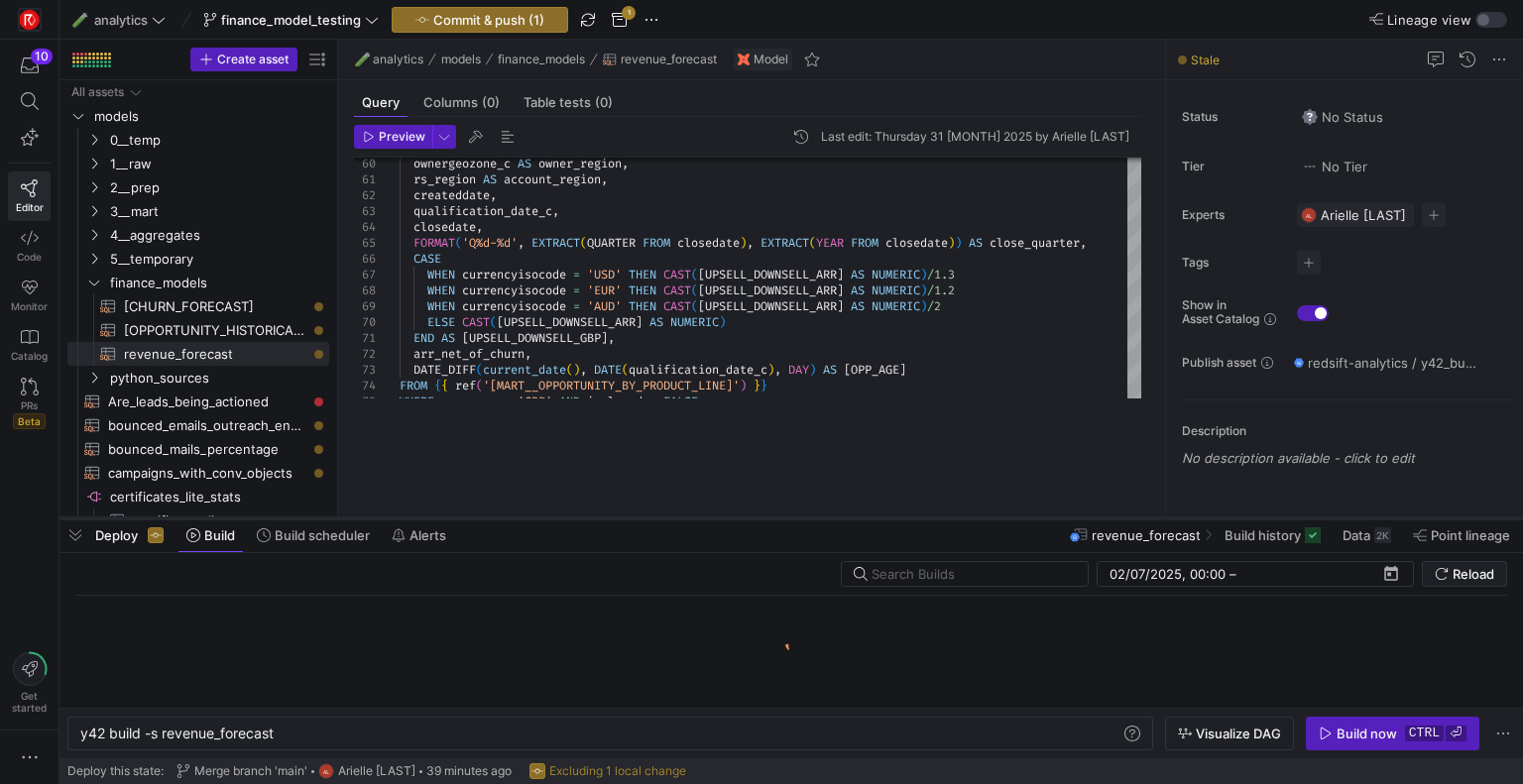 click 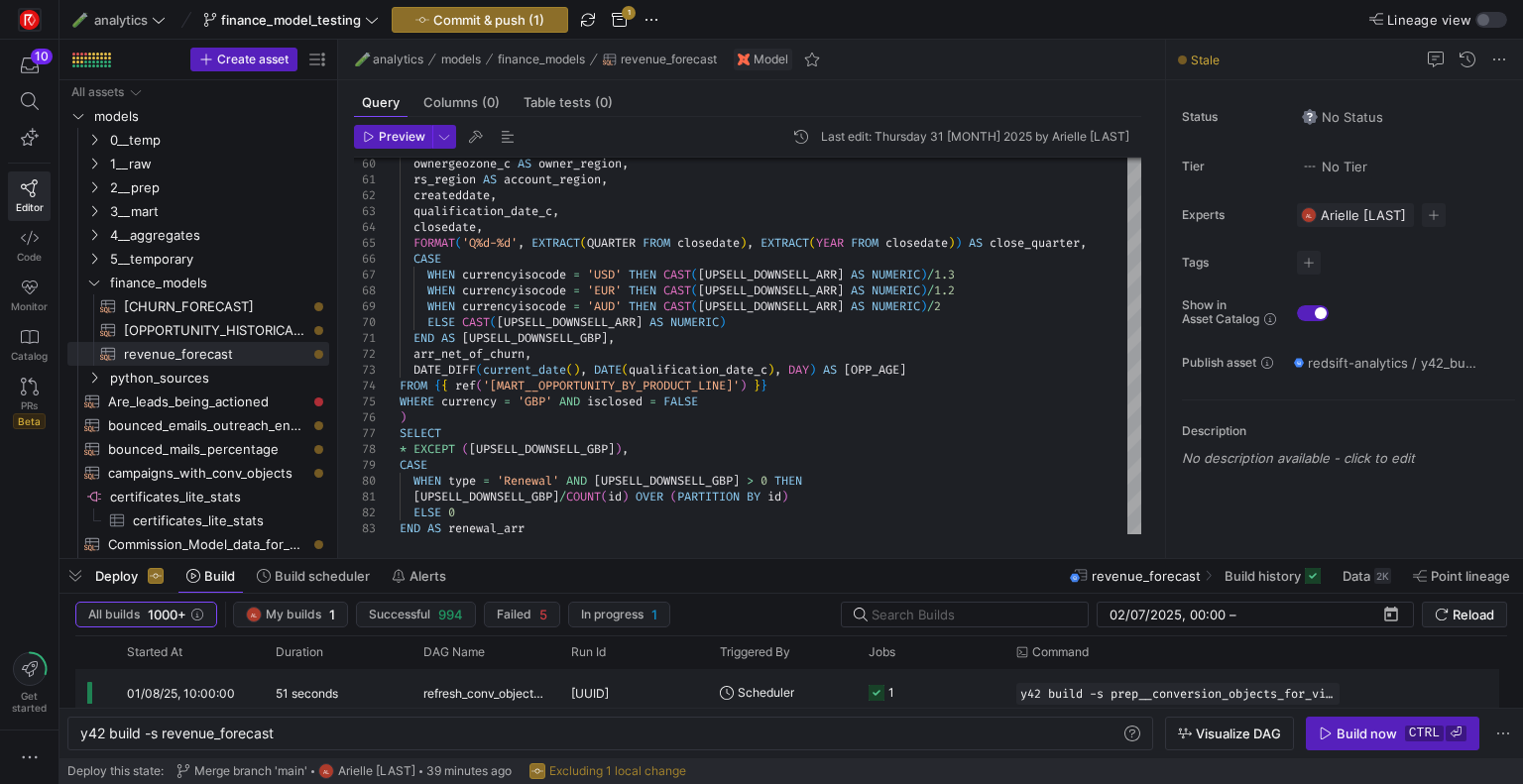 scroll, scrollTop: 16, scrollLeft: 0, axis: vertical 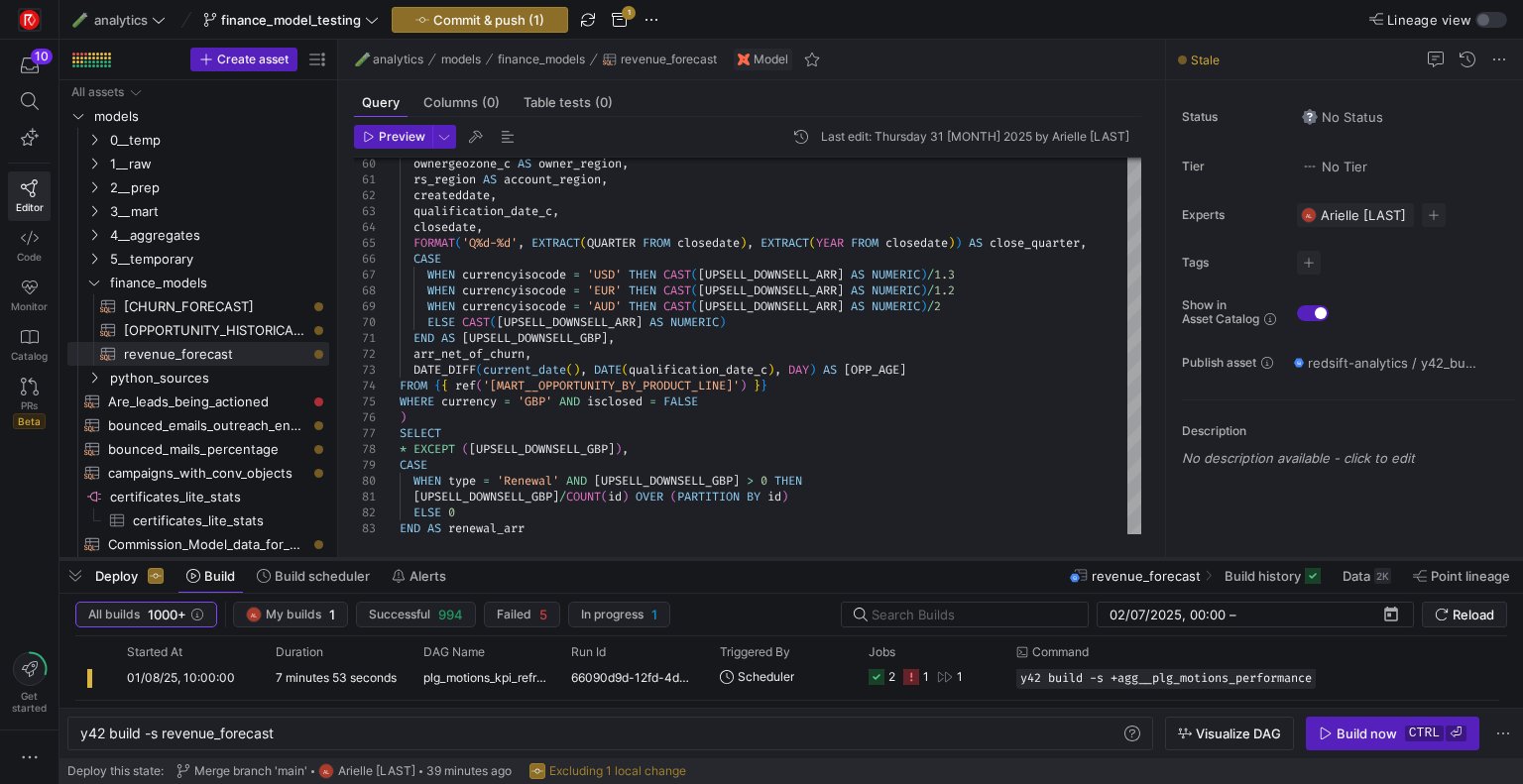 drag, startPoint x: 742, startPoint y: 559, endPoint x: 809, endPoint y: 320, distance: 248.21362 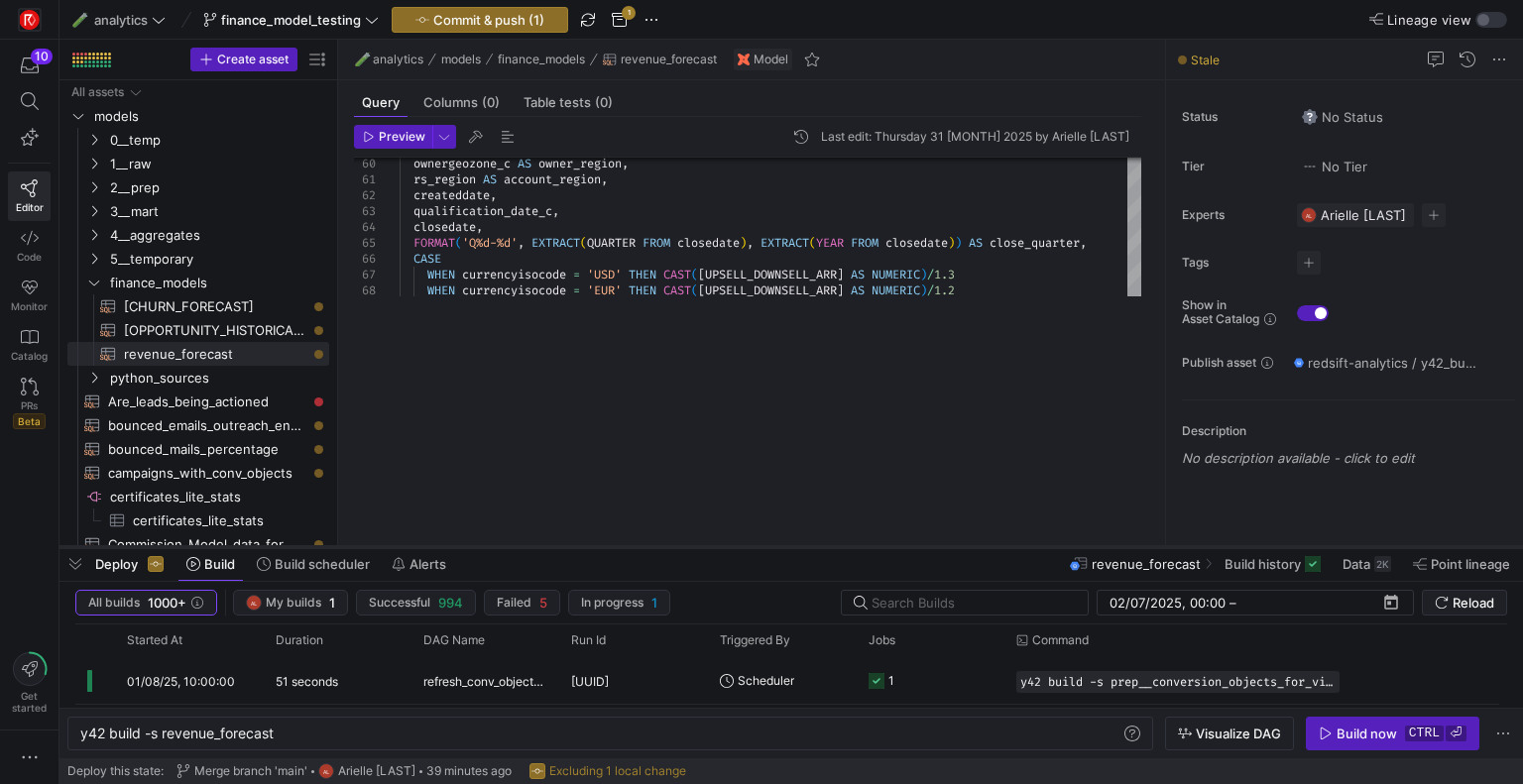 drag, startPoint x: 843, startPoint y: 320, endPoint x: 819, endPoint y: 547, distance: 228.2652 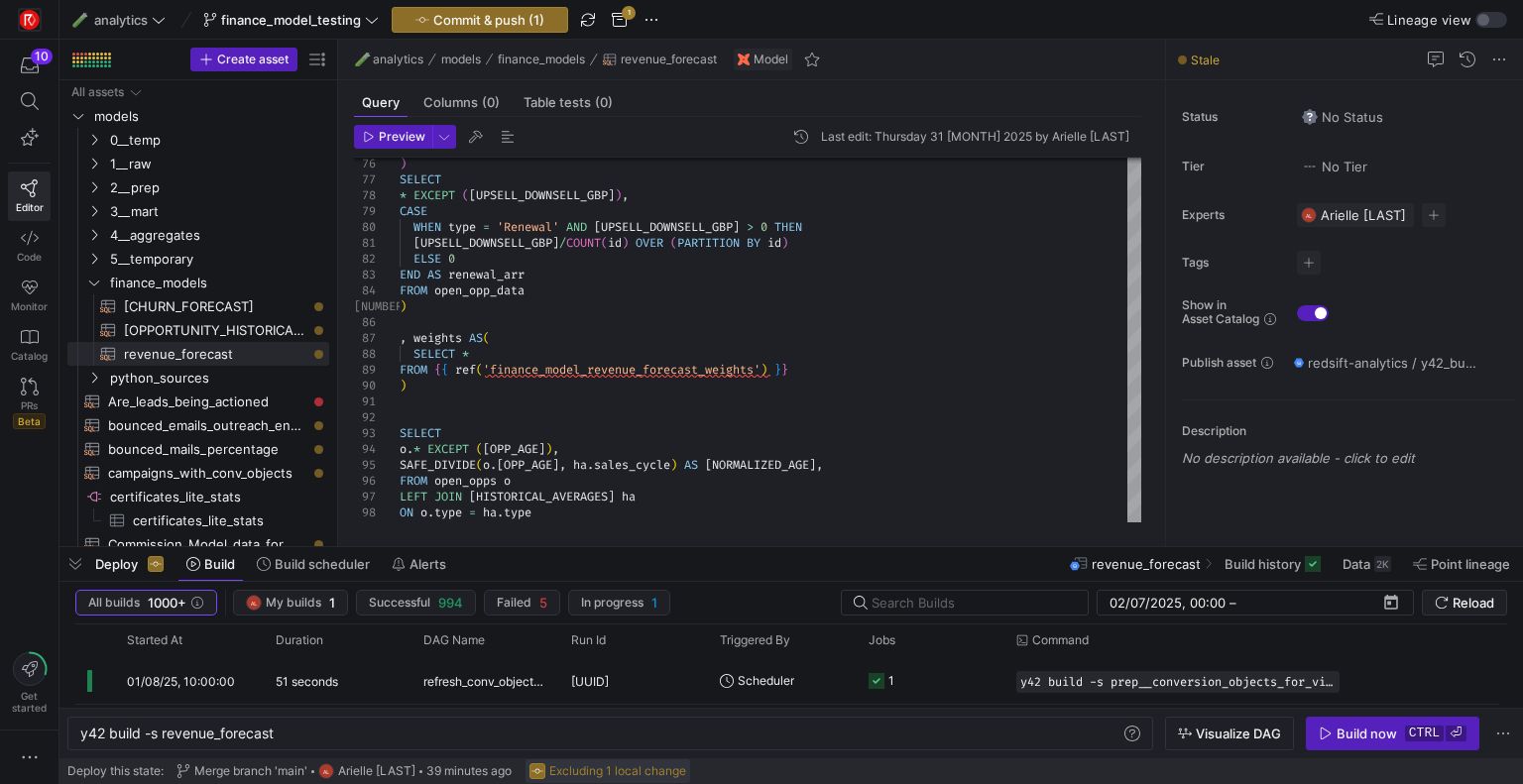 click on "Excluding 1 local change" 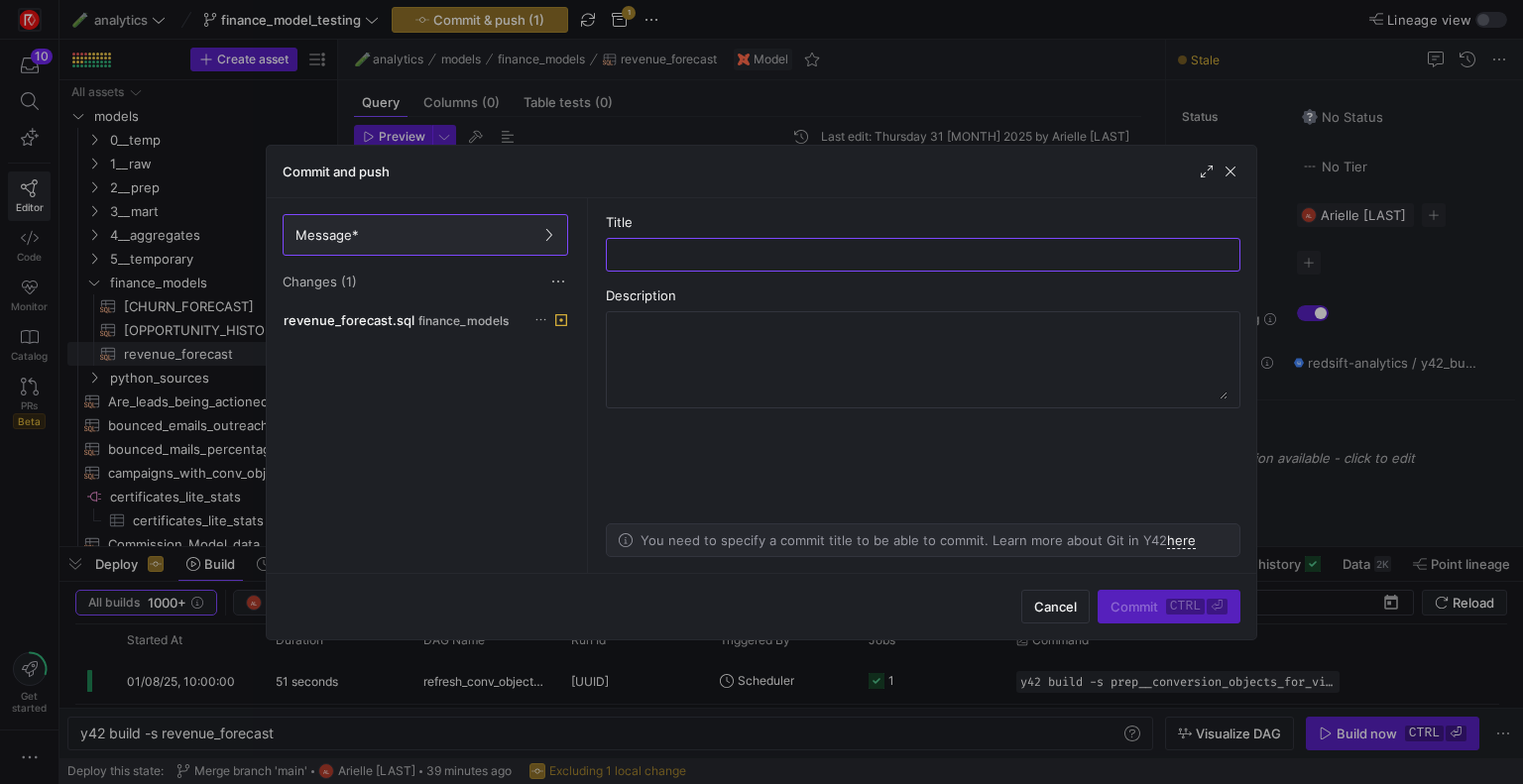 click on "Commit and push" at bounding box center [762, 171] 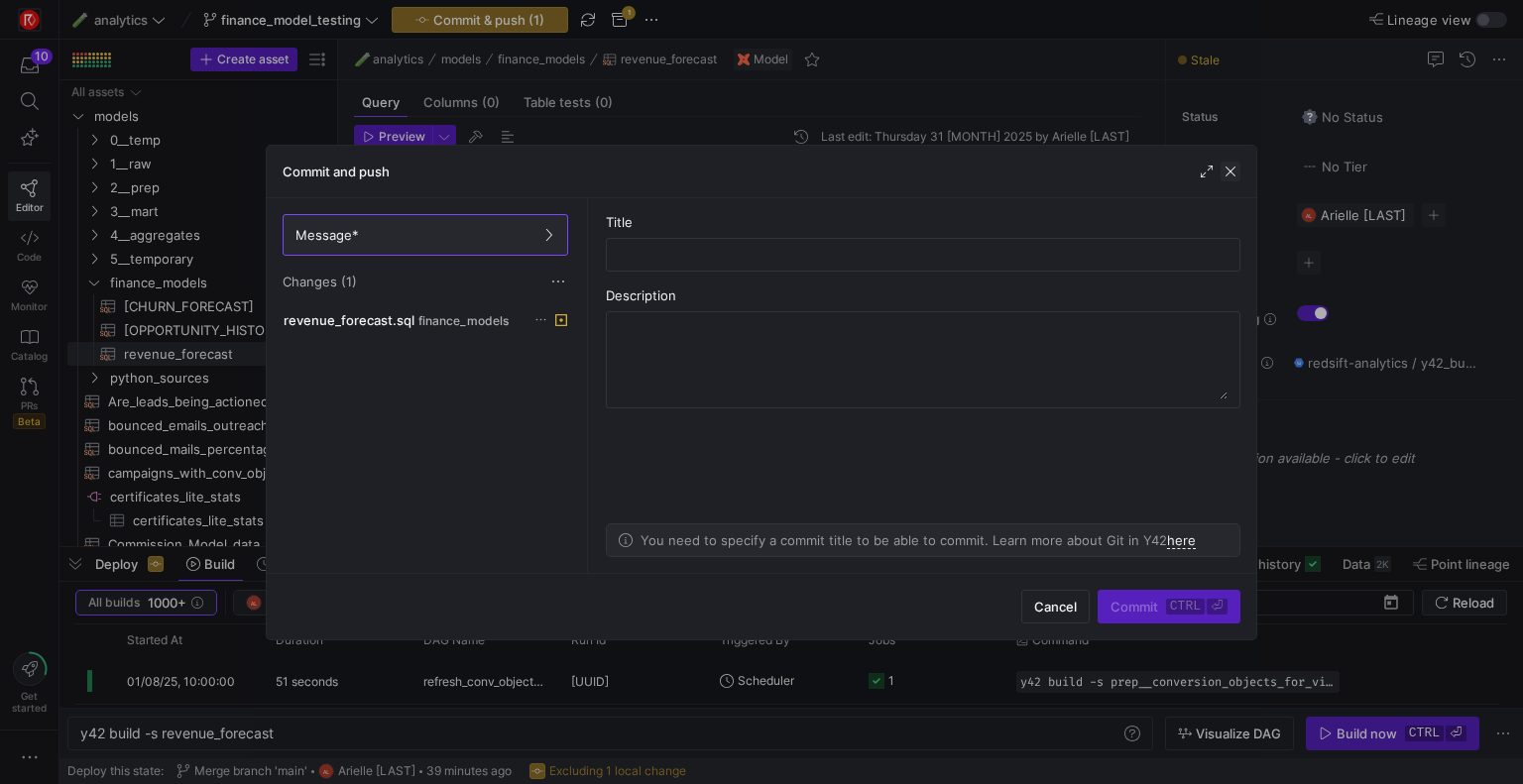 click 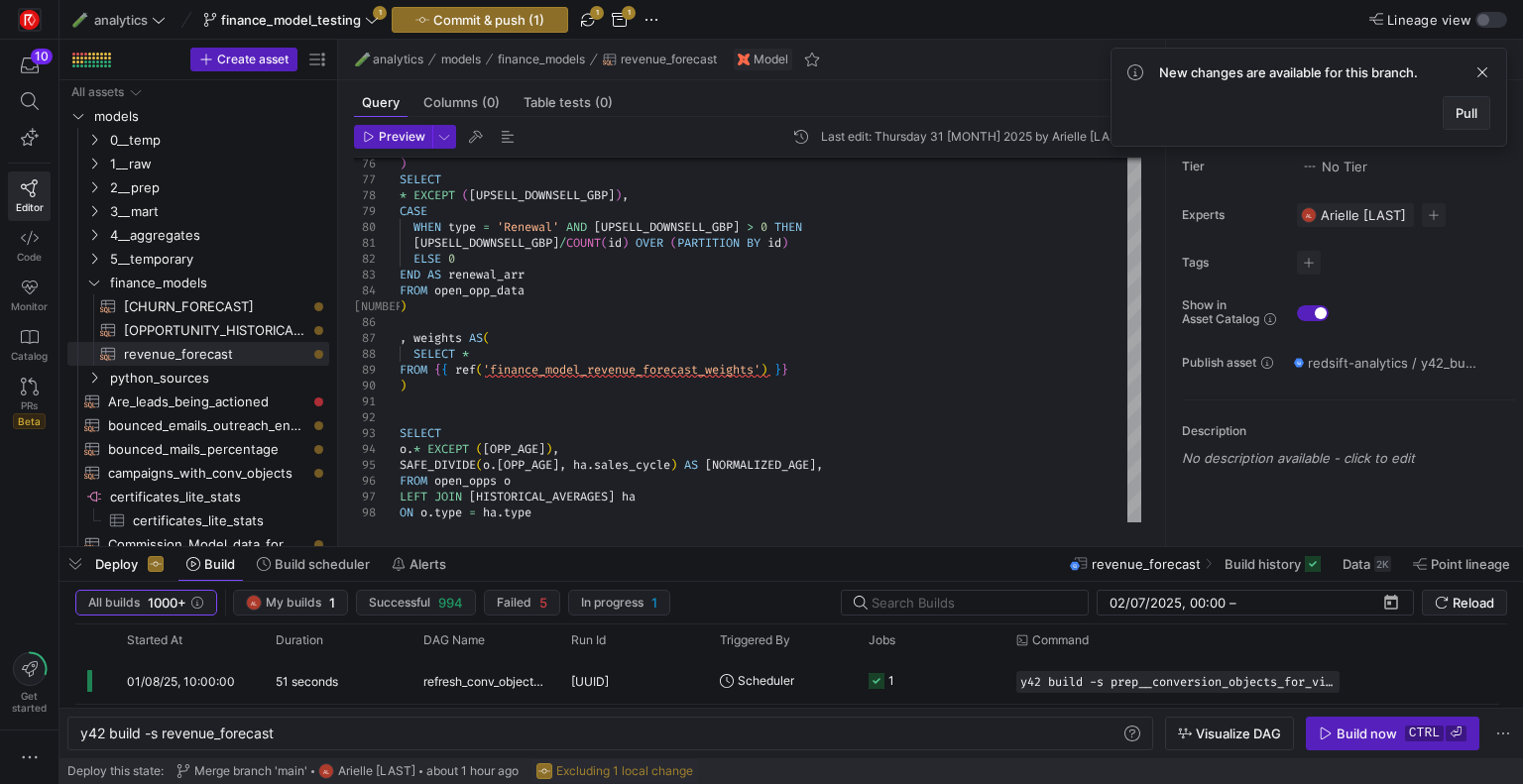click 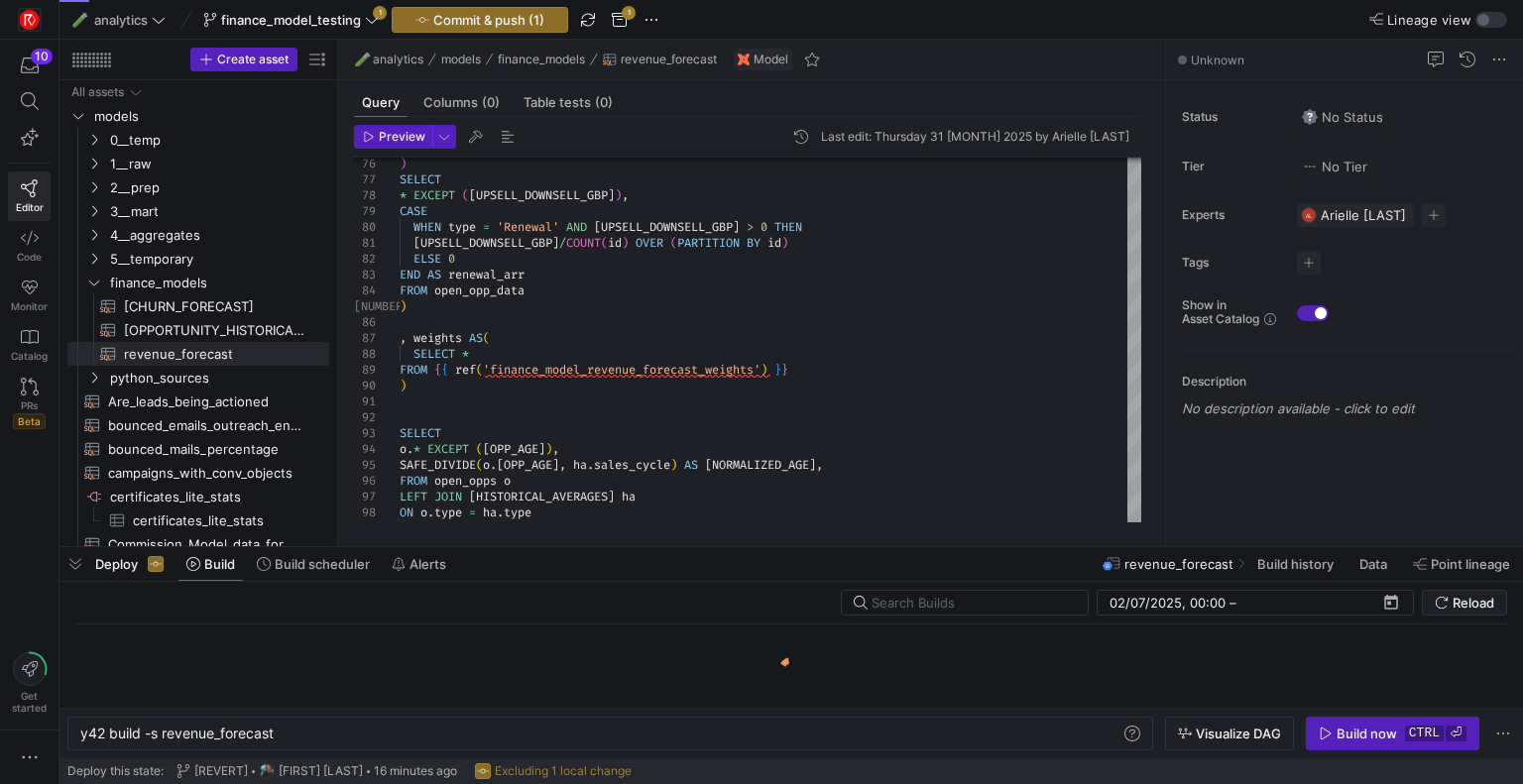 click 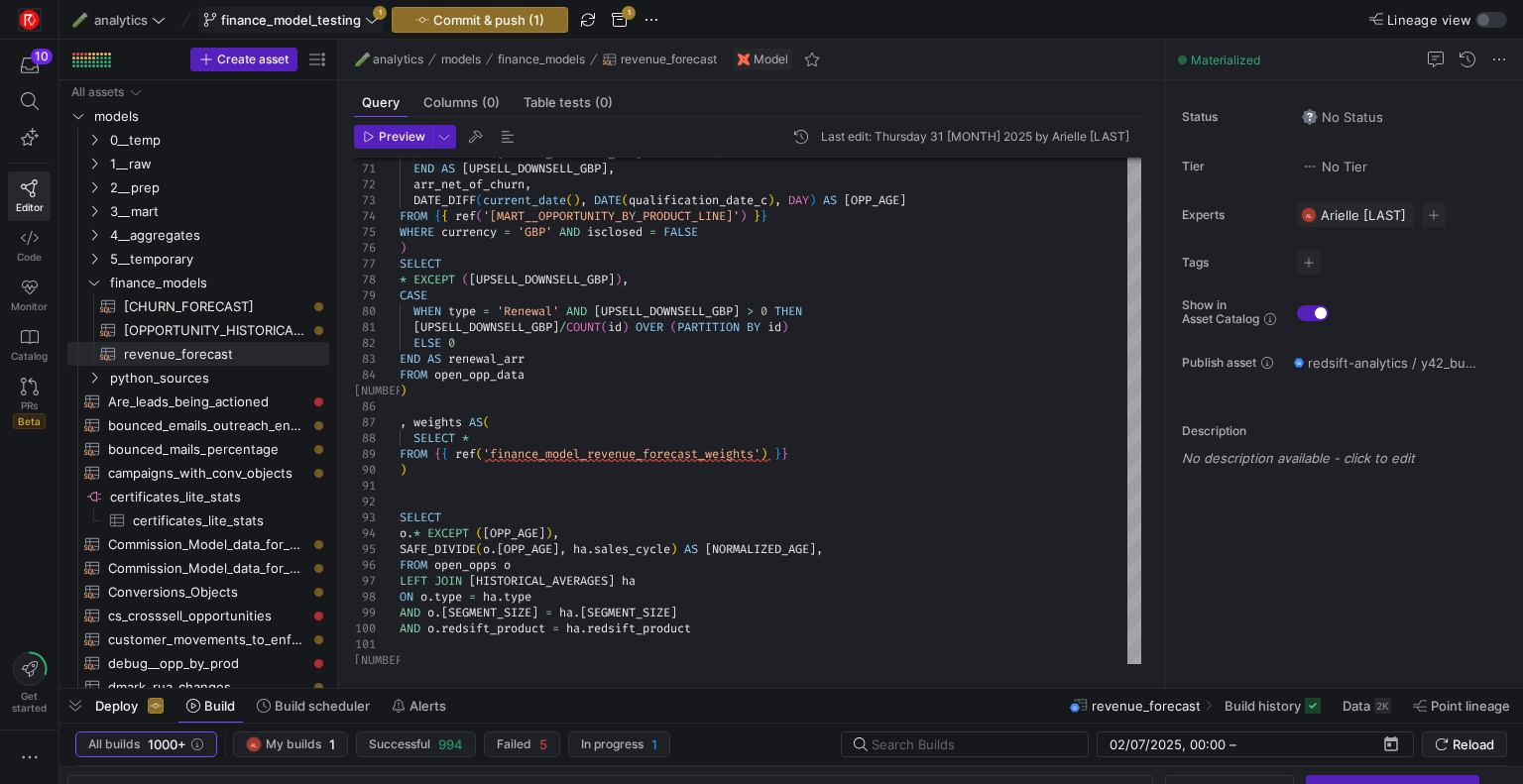 click on "finance_model_testing" 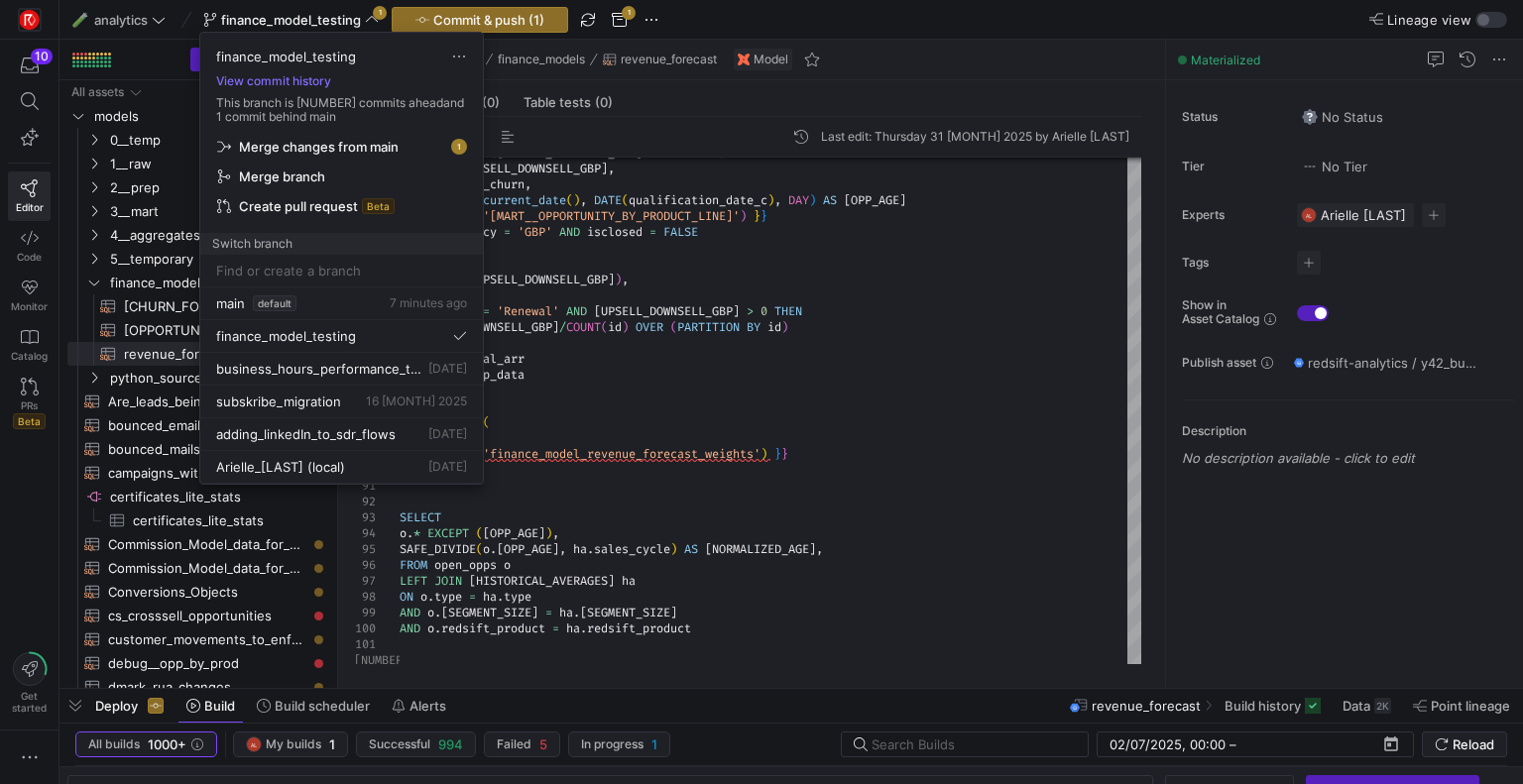 click at bounding box center [762, 392] 